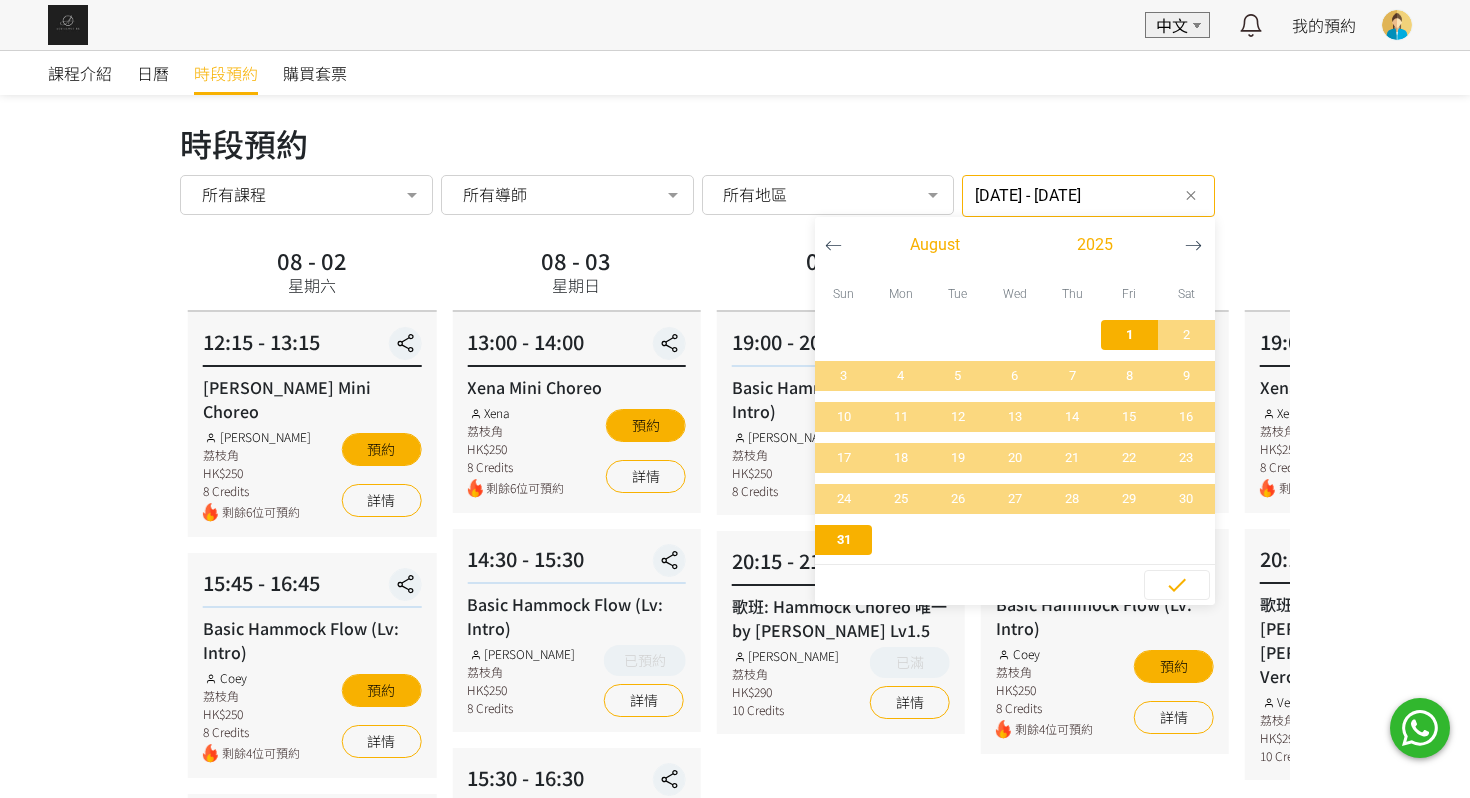 scroll, scrollTop: 1, scrollLeft: 0, axis: vertical 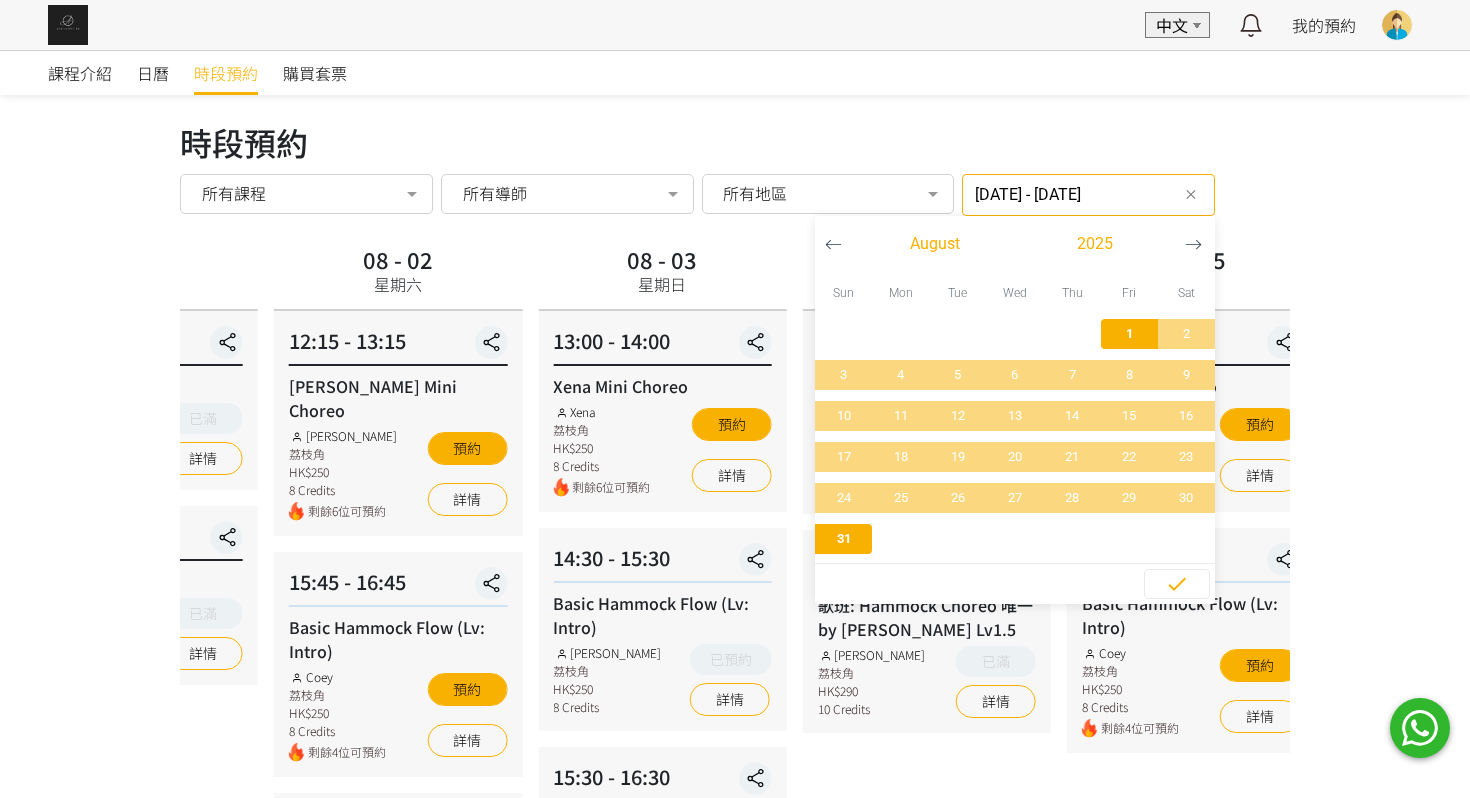 click on "星期日" at bounding box center [662, 284] 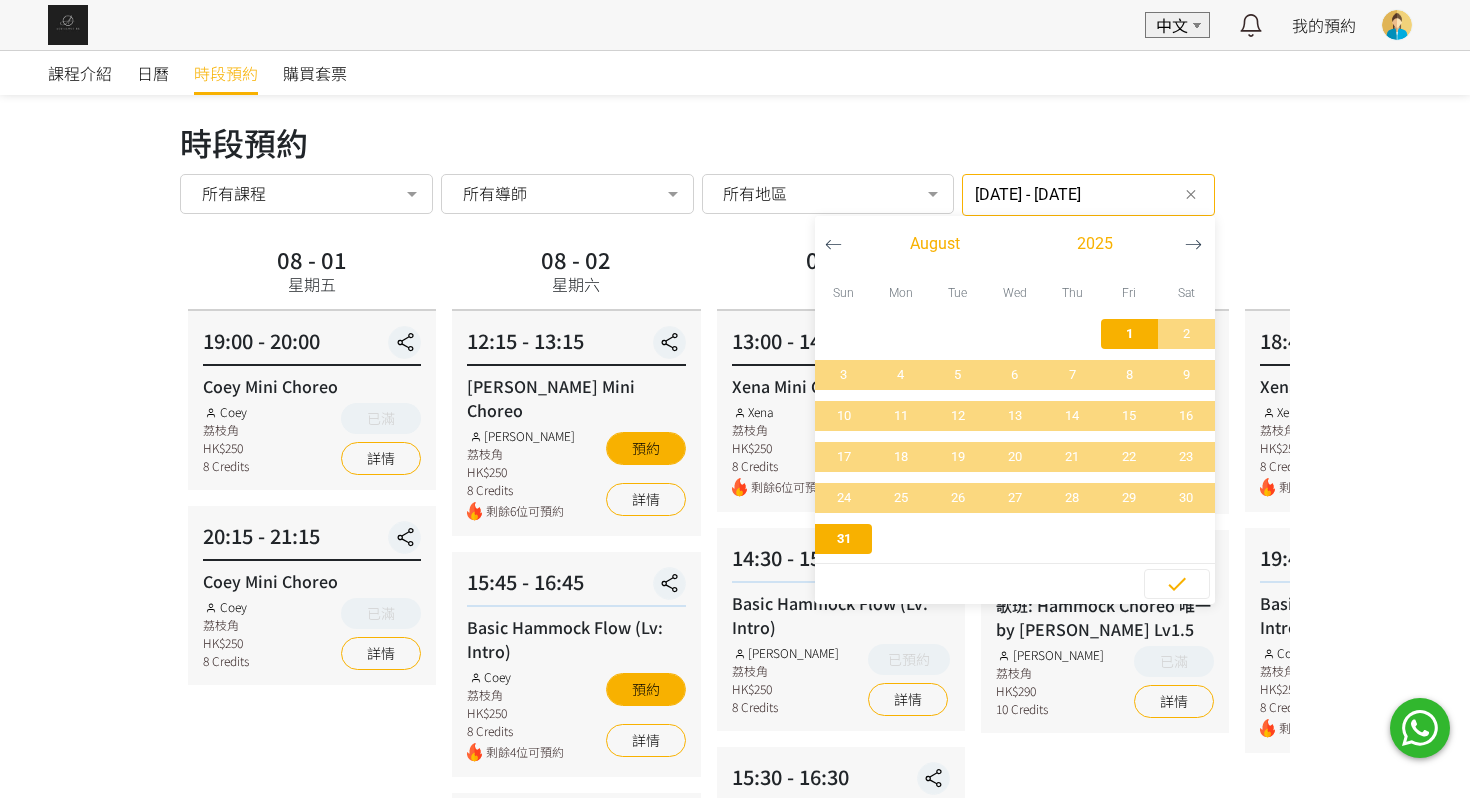 click on "時段預約
所有課程         所有課程   Basic Hammock Flow (Lv: Intro)   歌班: Hammock Choreo 唯一 by [PERSON_NAME] Lv1.5   Silks Choreo by [PERSON_NAME] Mini Choreo   歌班: 因為愛情 — [PERSON_NAME]&[PERSON_NAME] Choreo by Veron Lv1   Hammock Transition Flow (Intro - Lv1)   歌班: 比賽version 《盛夏光年》Lv2 by [PERSON_NAME] Mini Choreo   [PERSON_NAME] - Foundation 1 (Spinning Technique)   歌班: 好心分手 Hammock Choreo by Fi Lv1   [PERSON_NAME] Mini Choreo   Flying Pole Workshop   Veron Mini Choreo Lv1   歌班: [PERSON_NAME]《劊子手最後一夜》by [PERSON_NAME] & [PERSON_NAME]   歌班：生命之花 Hammock Choreo by Fi lv1.5   歌班：我們都是第一次做人 — [PERSON_NAME] Choreo by Veron Lv1     No elements found. Consider changing the search query.   List is empty.                所有導師         所有導師   [PERSON_NAME]    [PERSON_NAME]    [PERSON_NAME]    [PERSON_NAME]    [PERSON_NAME]    [PERSON_NAME]    Yoyo" at bounding box center (735, 195) 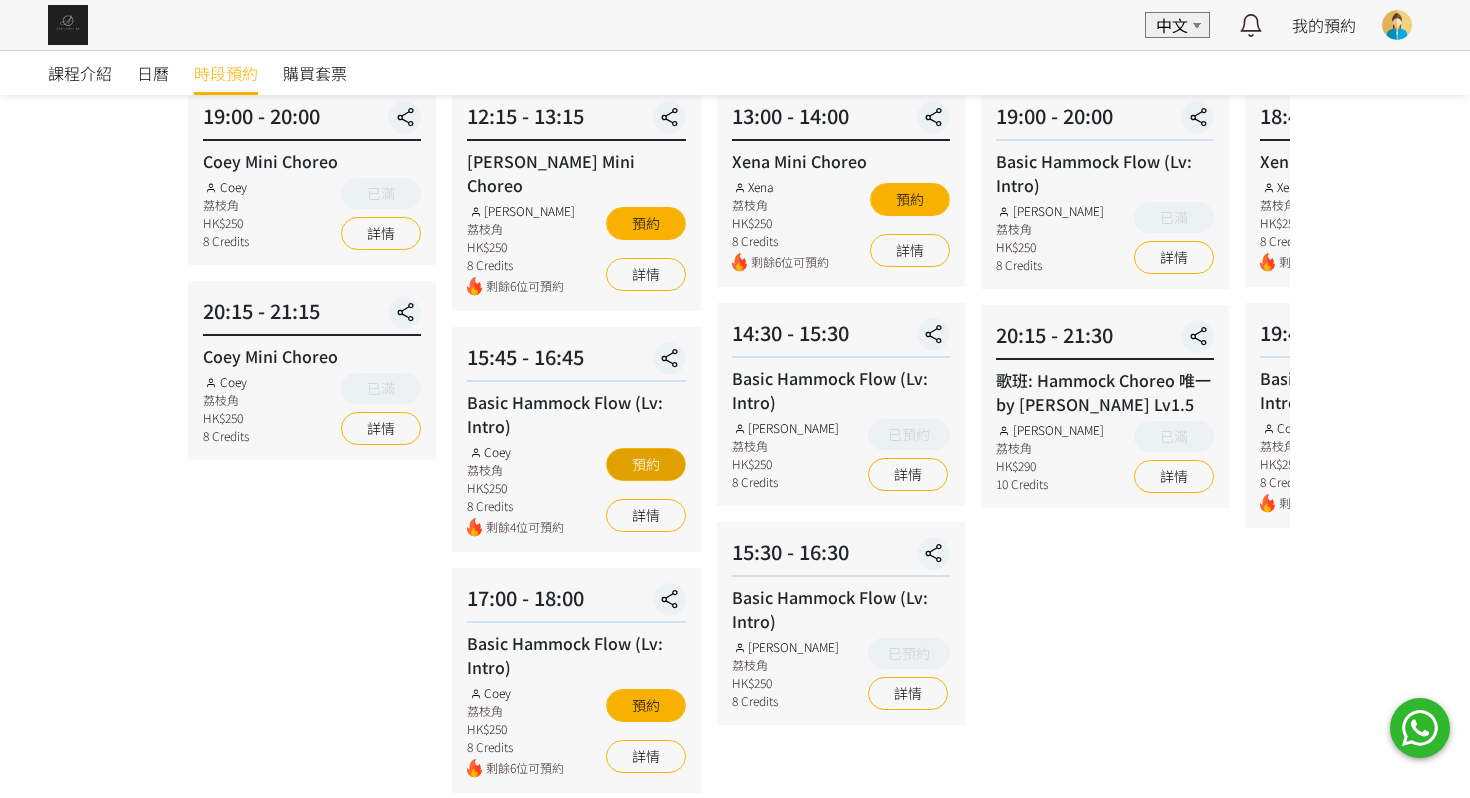 scroll, scrollTop: 237, scrollLeft: 0, axis: vertical 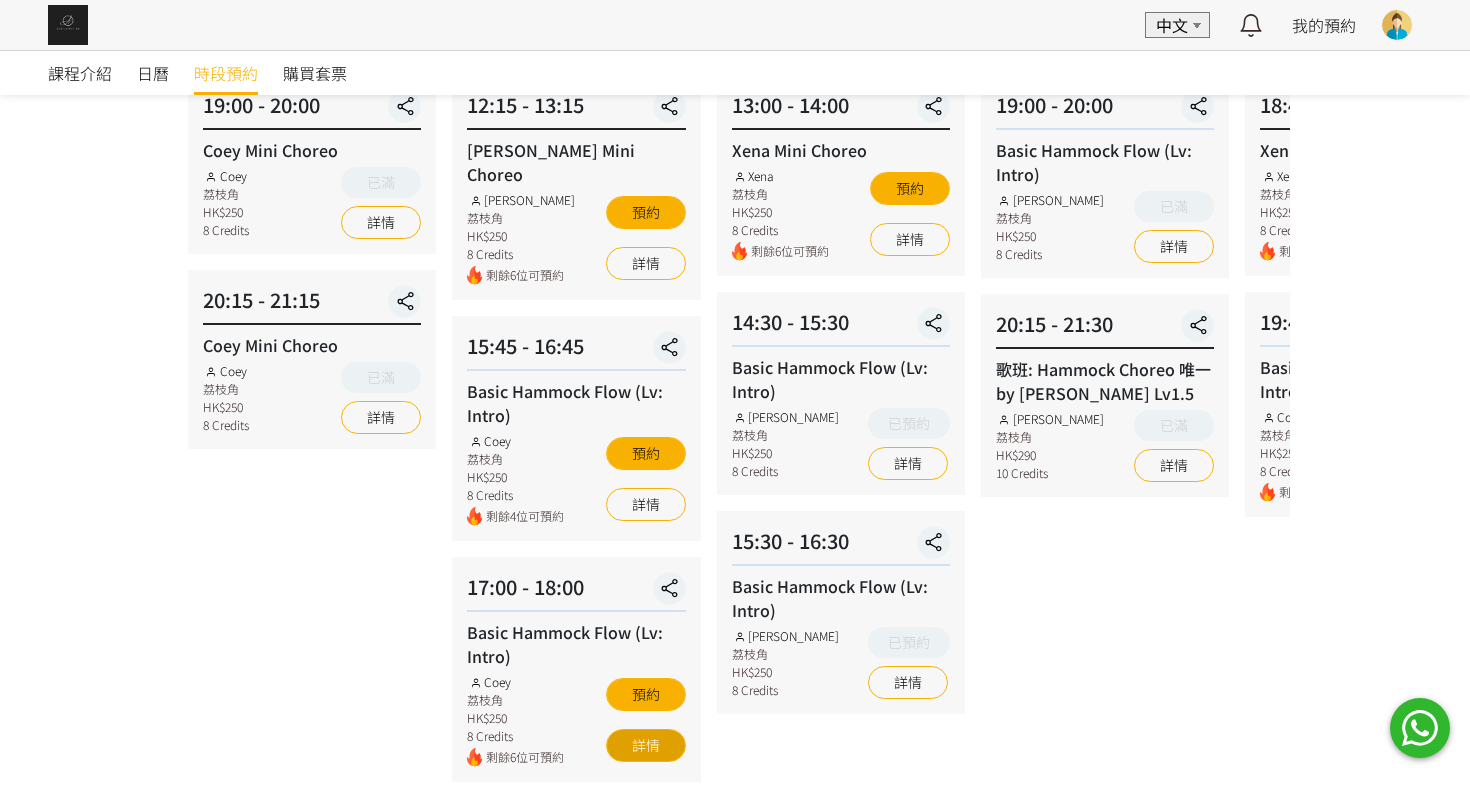 click on "詳情" at bounding box center [646, 745] 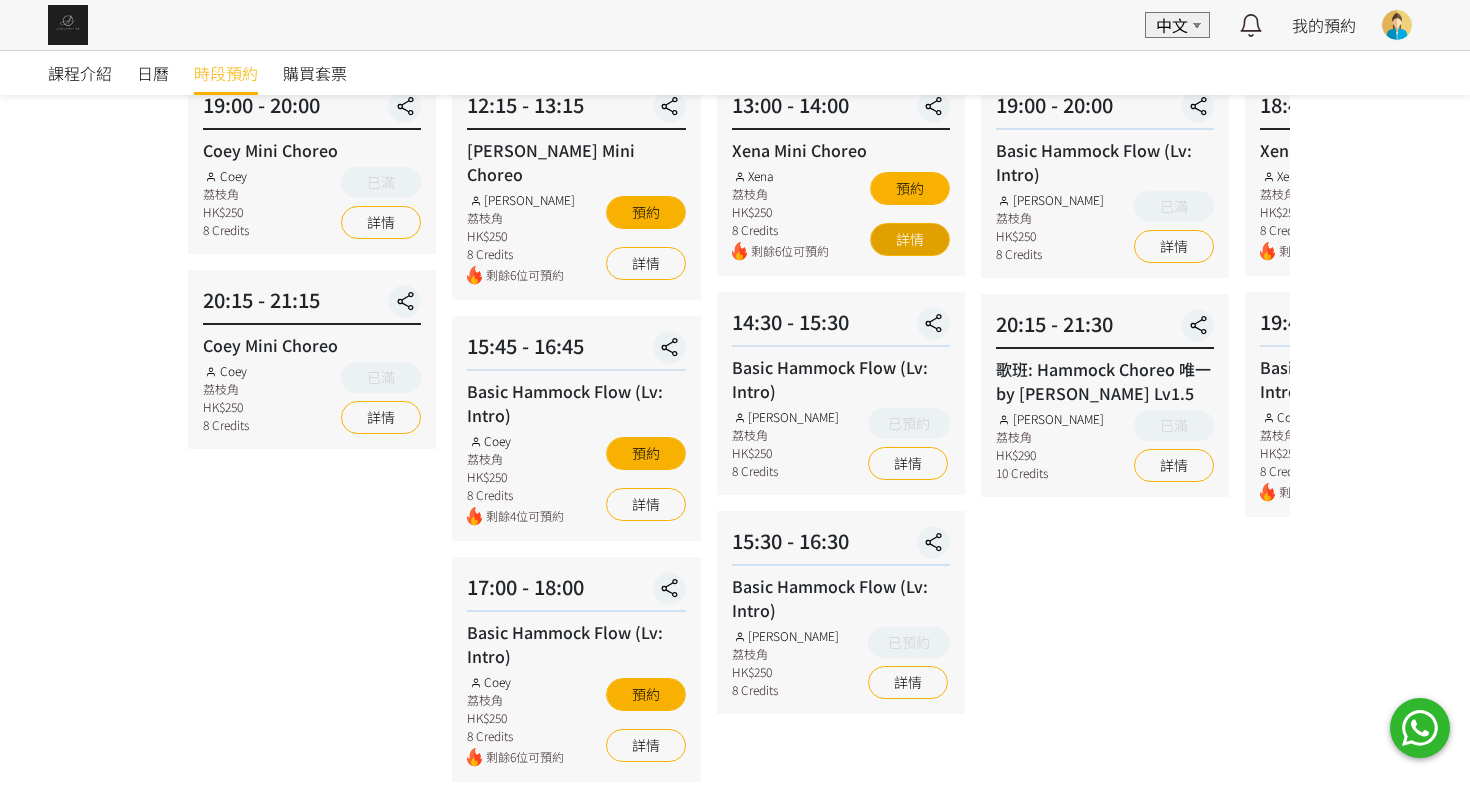 click on "詳情" at bounding box center (910, 239) 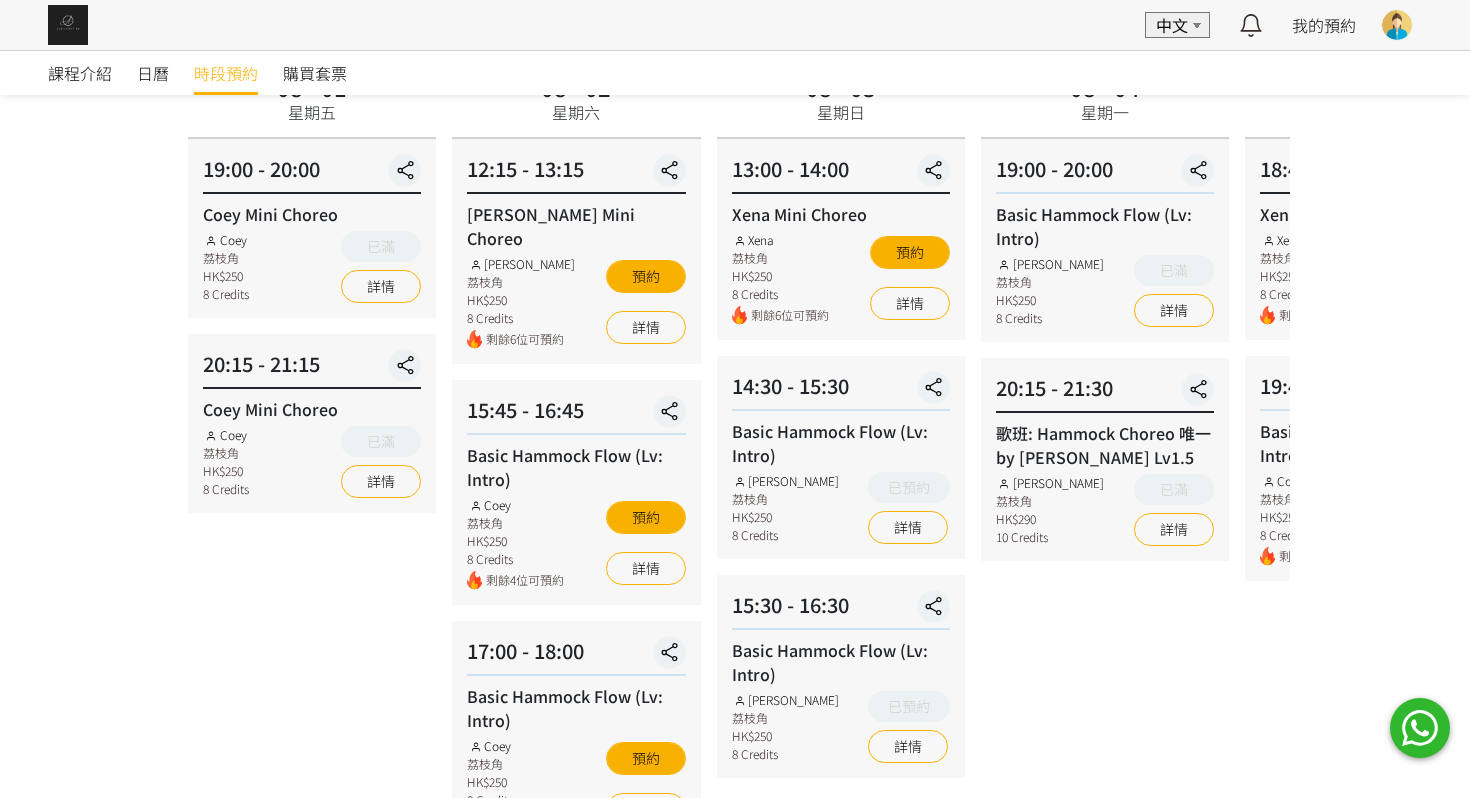 scroll, scrollTop: 167, scrollLeft: 0, axis: vertical 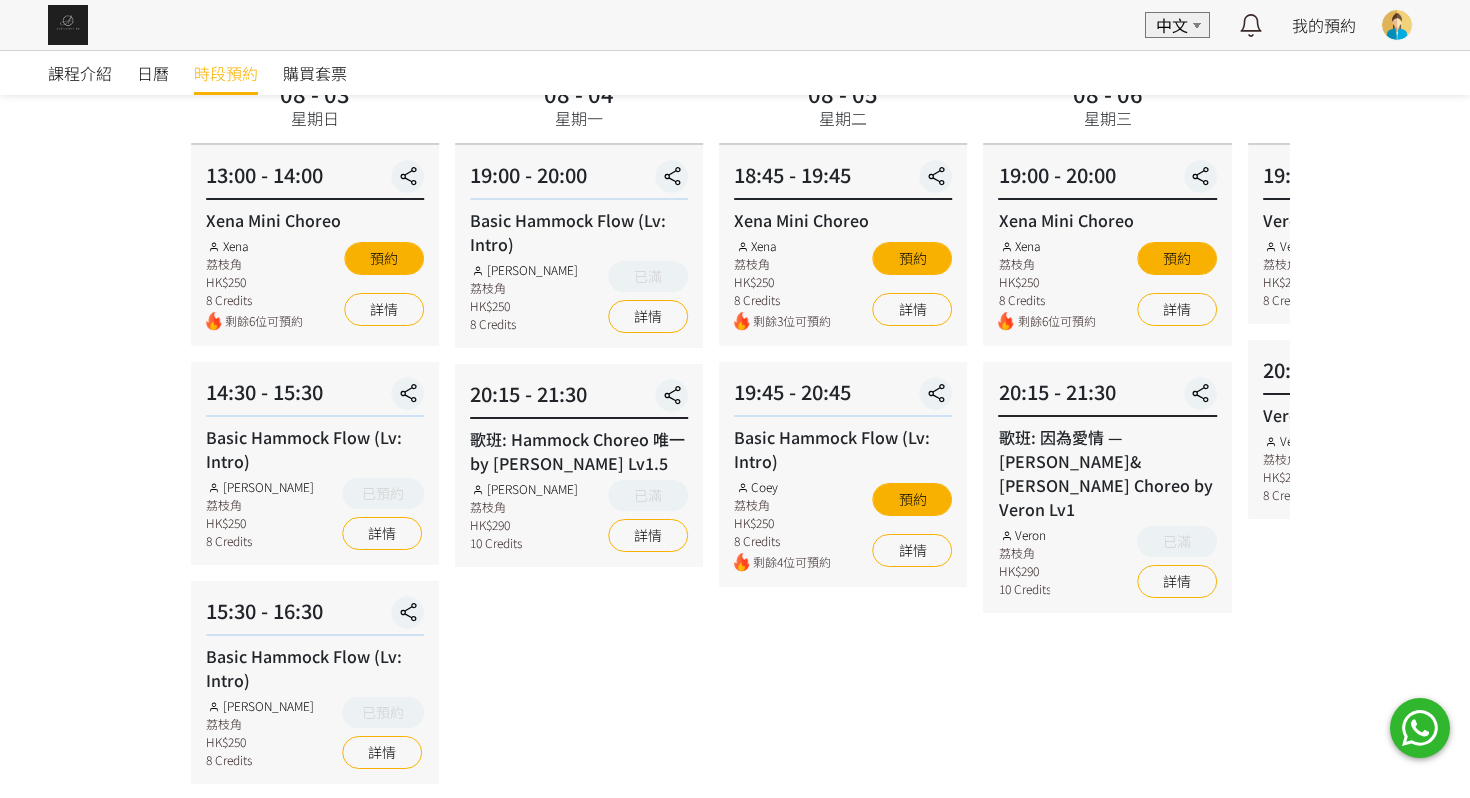 click on "20:15 - 21:30" at bounding box center [579, 399] 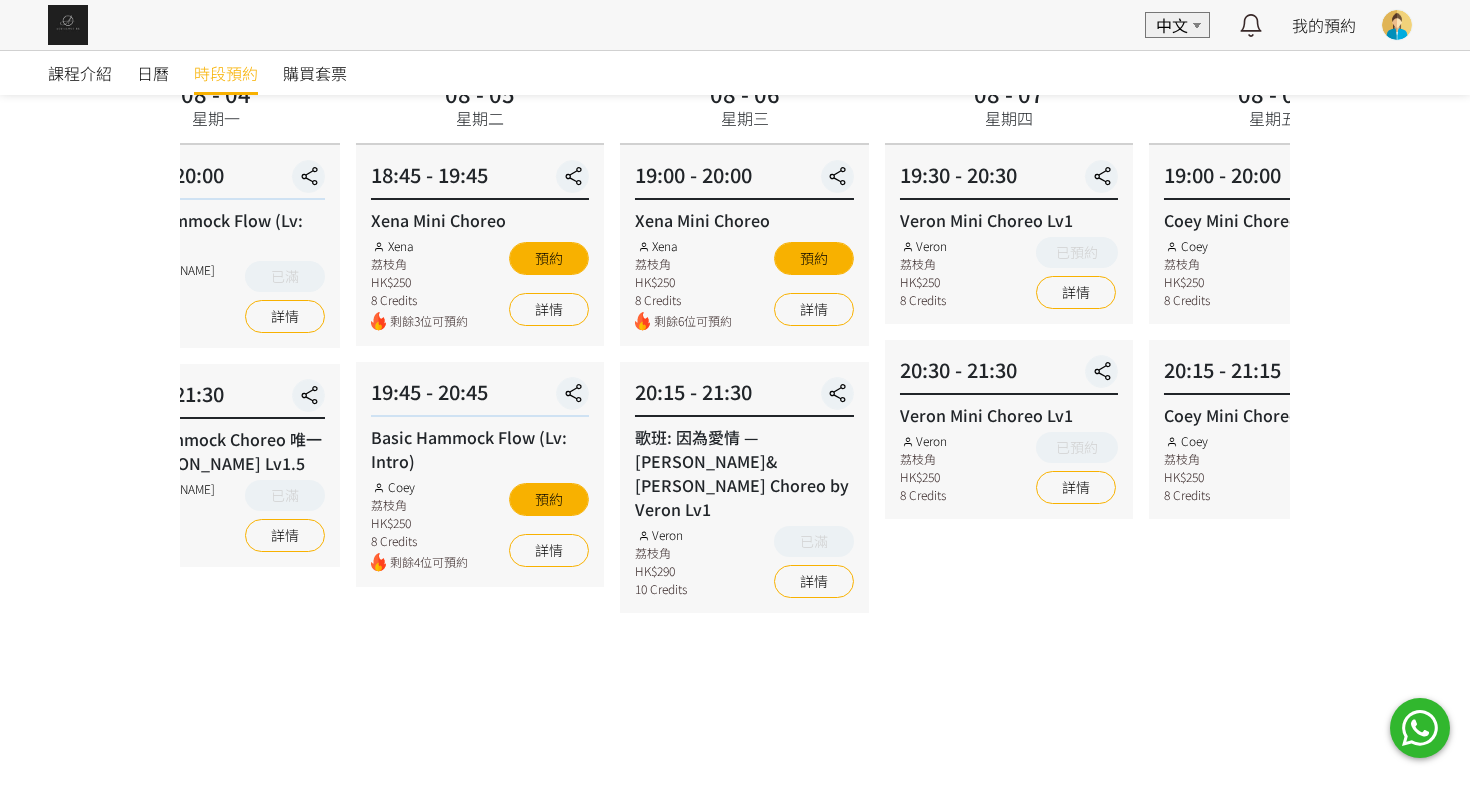 click on "20:15 - 21:30
歌班: 因為愛情 — [PERSON_NAME]&[PERSON_NAME] Choreo by Veron Lv1
Veron
荔枝角
HK$290
10 Credits
已滿
詳情" at bounding box center [744, 487] 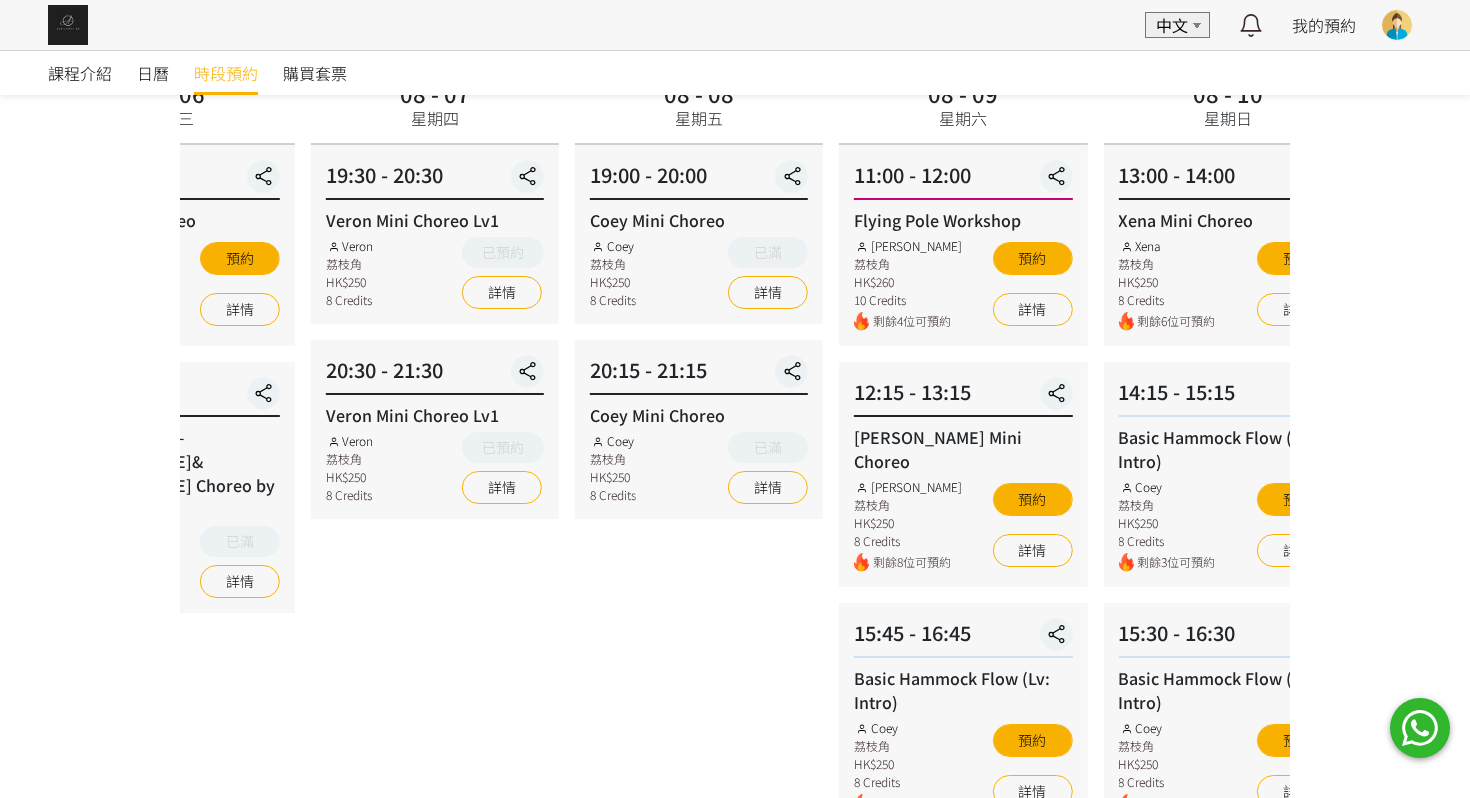 click on "08 -
07
星期四
19:30 - 20:30
Veron Mini Choreo Lv1
Veron
荔枝角
HK$250
8 Credits
已預約
詳情
20:30 - 21:30
Veron Mini Choreo Lv1
Veron
荔枝角
HK$250
8 Credits
已預約
詳情" at bounding box center [435, 571] 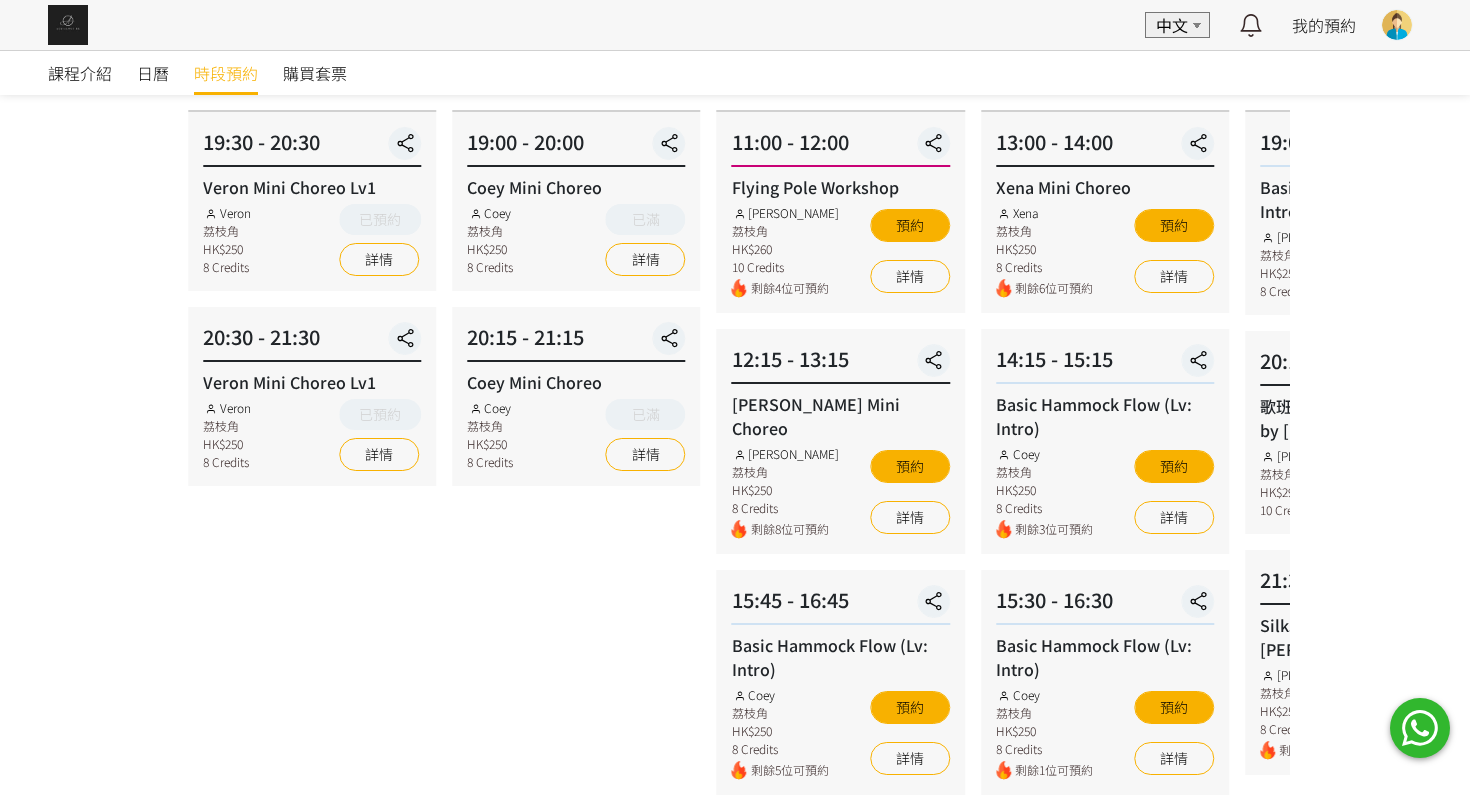 scroll, scrollTop: 162, scrollLeft: 0, axis: vertical 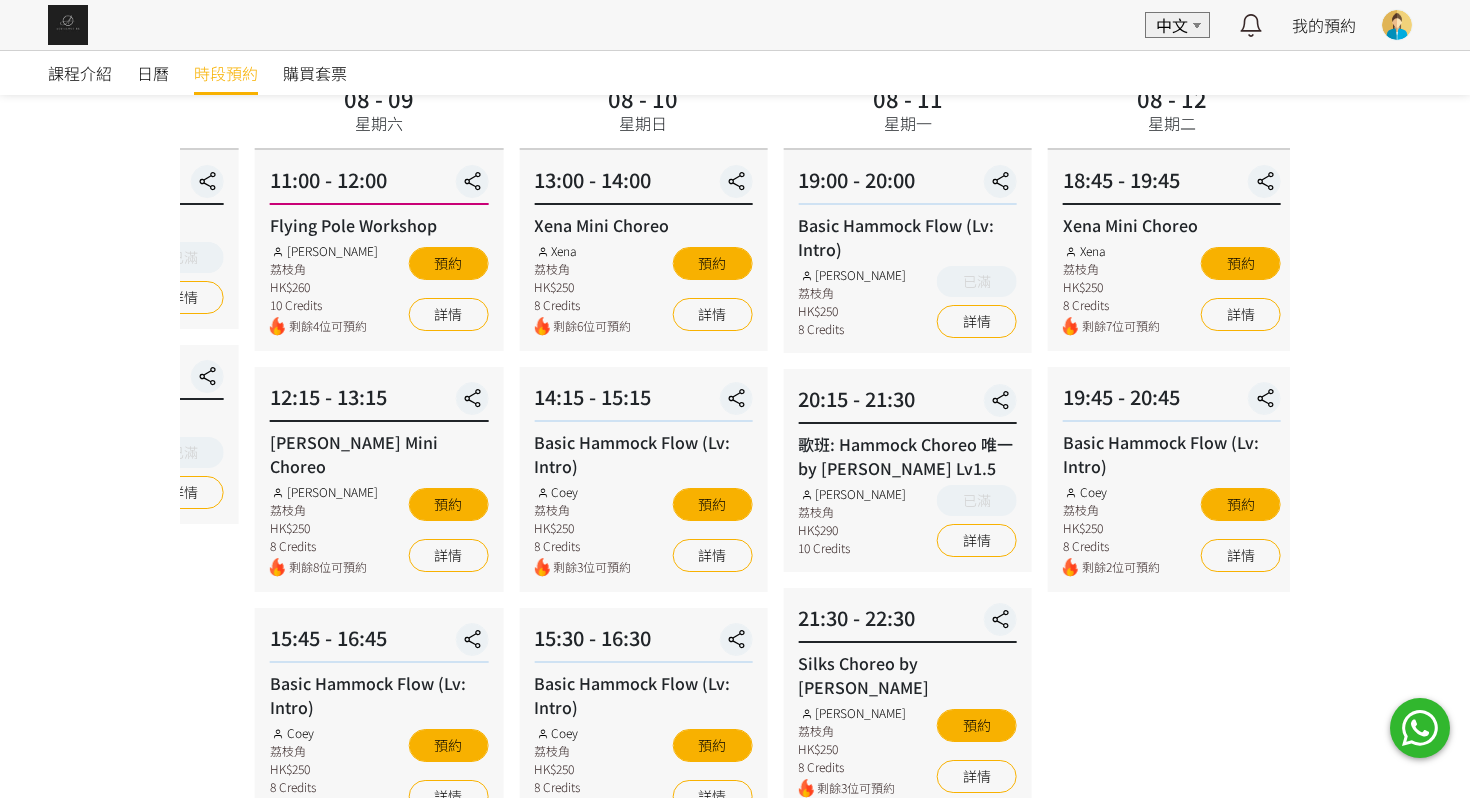 click on "Basic Hammock Flow (Lv: Intro)" at bounding box center (643, 454) 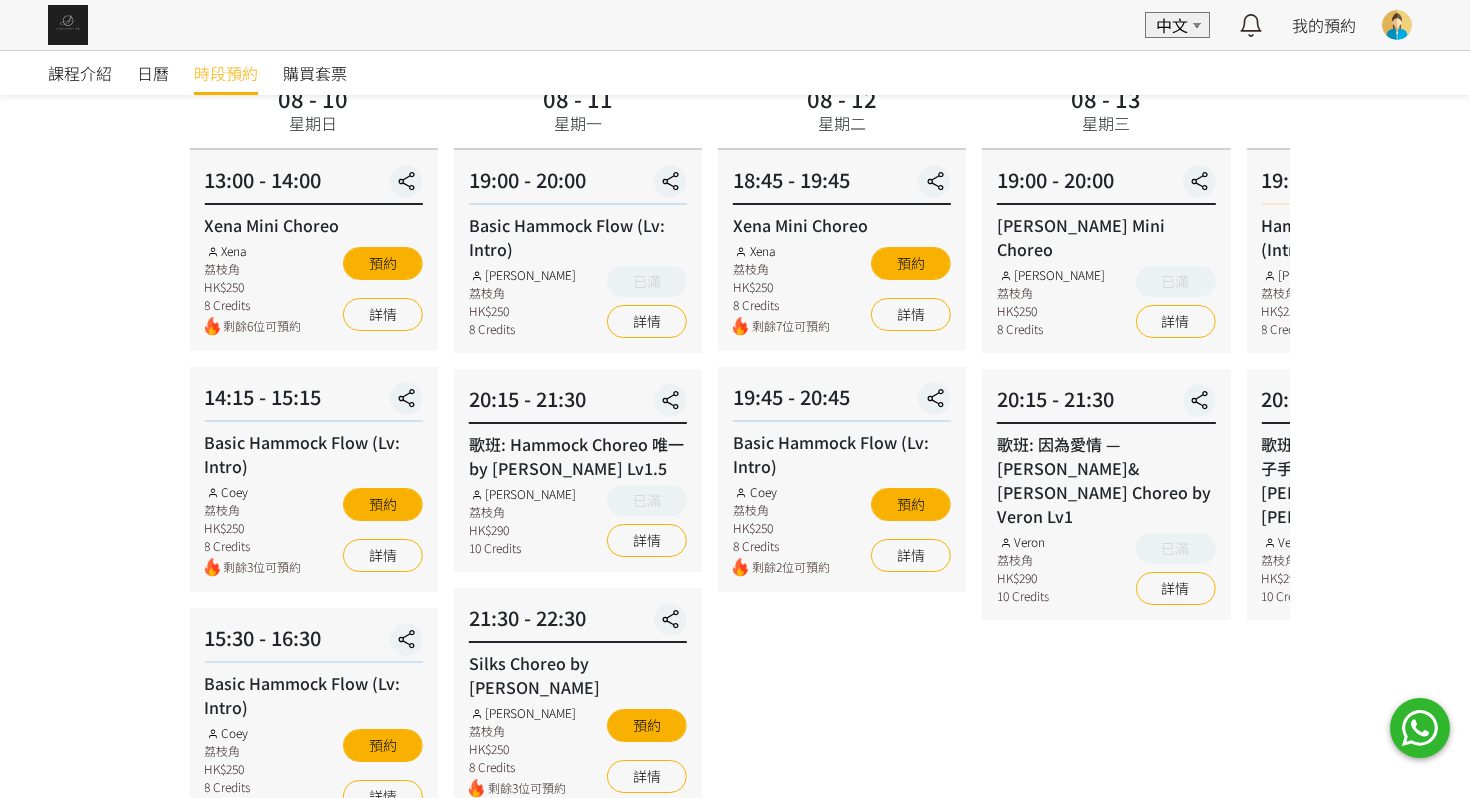 click on "20:15 - 21:30
歌班: Hammock Choreo 唯一 by [PERSON_NAME] Lv1.5
[PERSON_NAME]
荔枝角
HK$290
10 Credits
已滿
詳情" at bounding box center [578, 470] 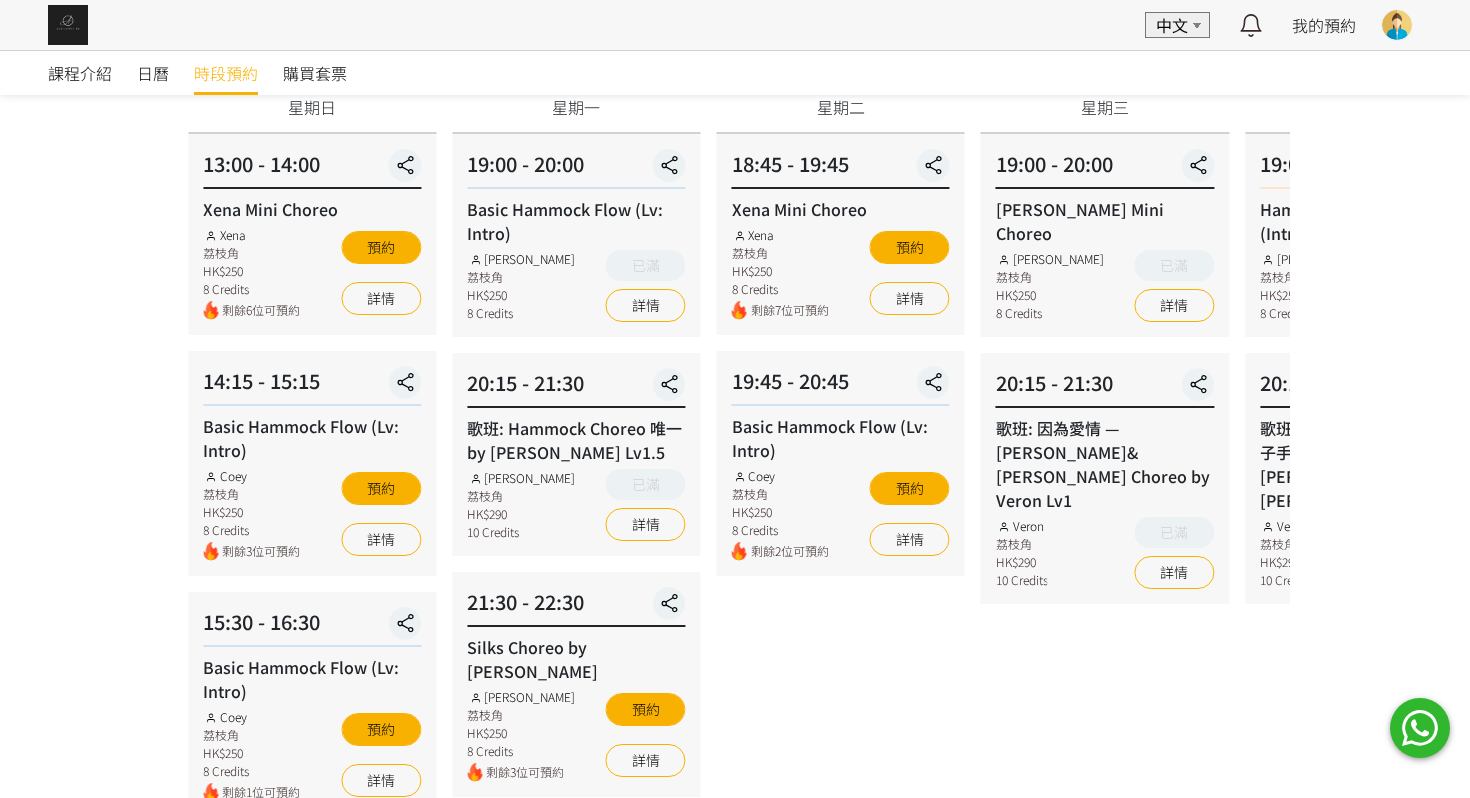 scroll, scrollTop: 175, scrollLeft: 0, axis: vertical 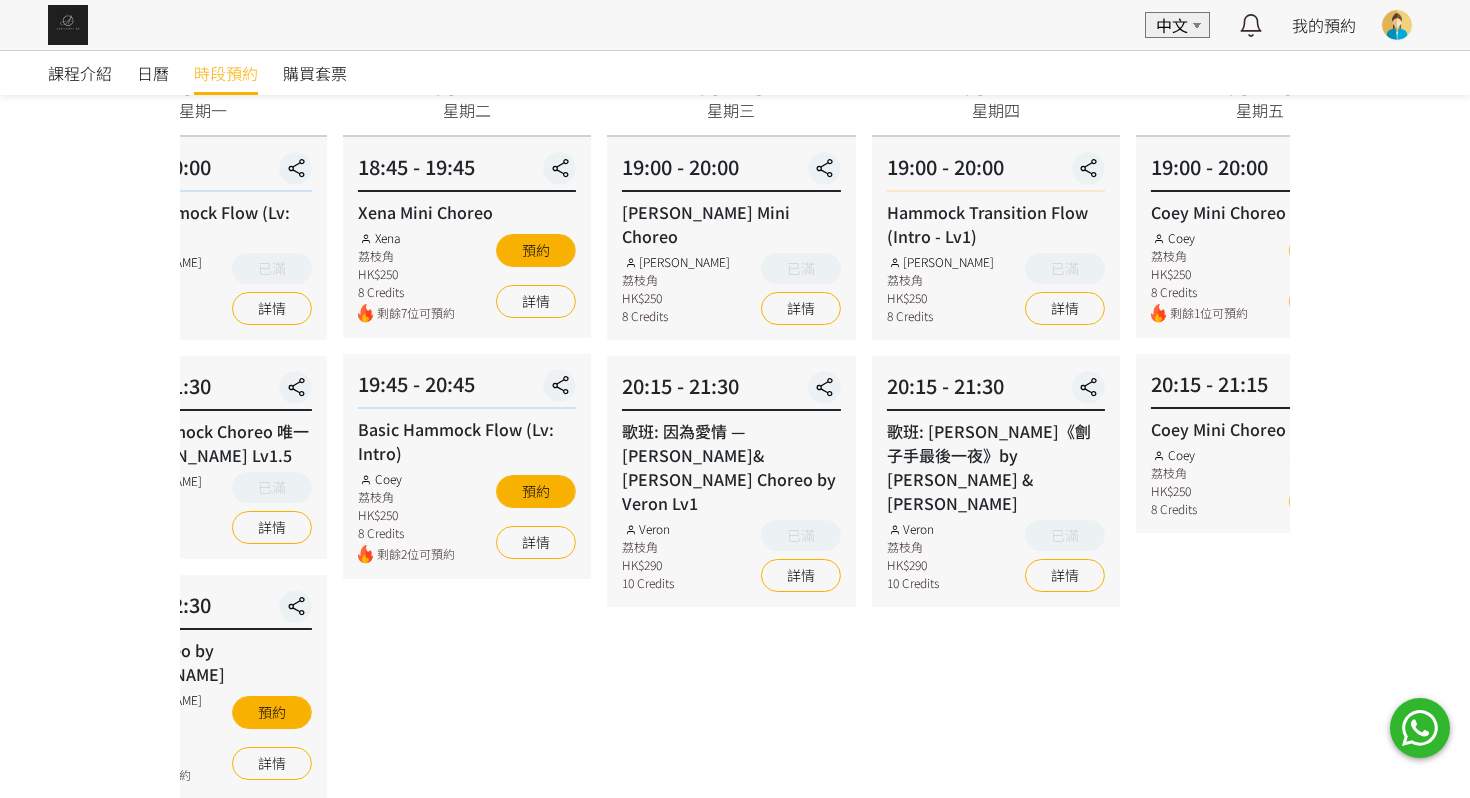 click on "08 -
12
星期二
18:45 - 19:45
Xena Mini Choreo
Xena
荔枝角
HK$250
8 Credits
剩餘7位可預約
預約
詳情
19:45 - 20:45
Basic Hammock Flow (Lv: Intro)
Coey
荔枝角
HK$250
8 Credits
剩餘2位可預約
預約
詳情" at bounding box center (467, 563) 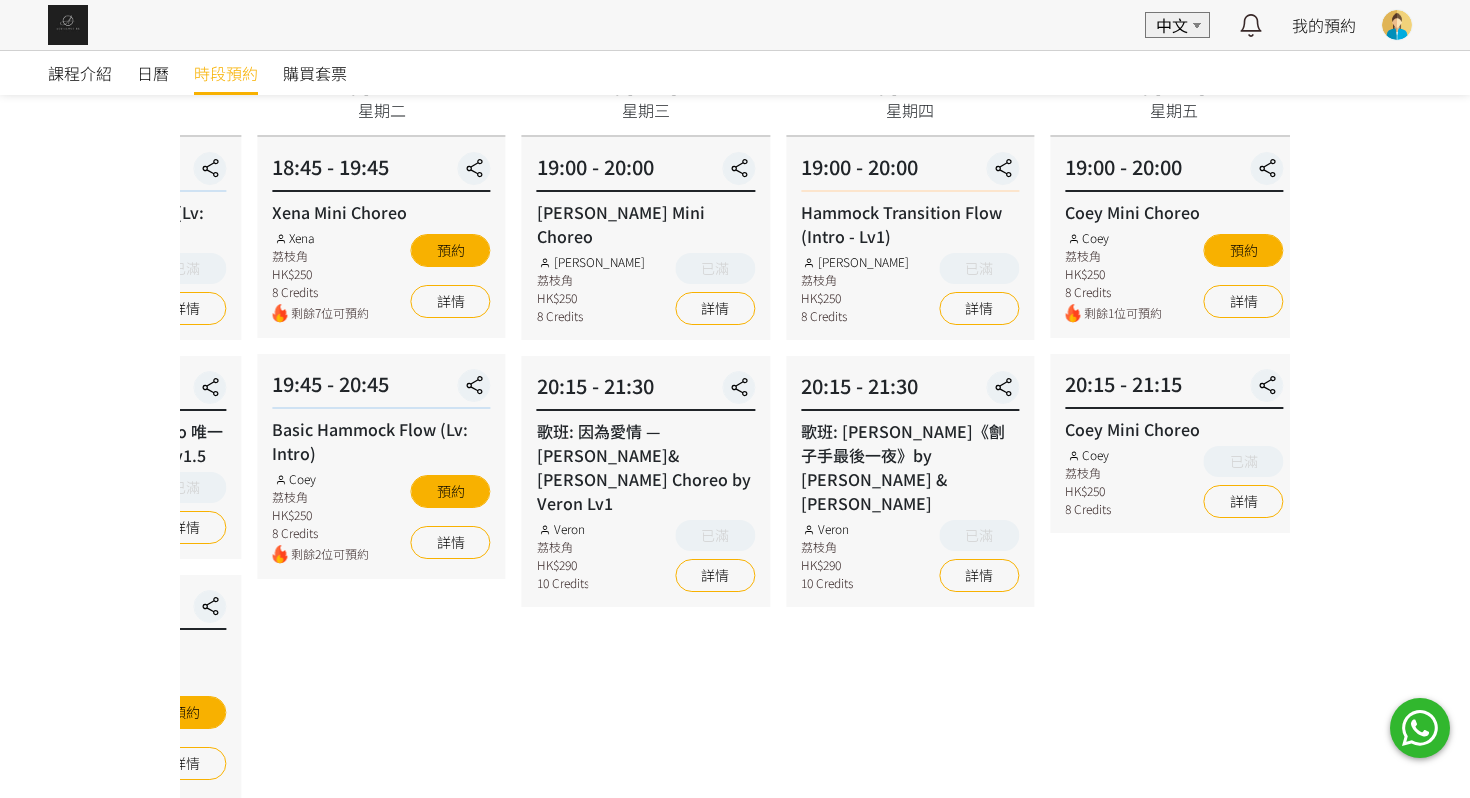click on "08 -
13
星期三
19:00 - 20:00
[PERSON_NAME] Choreo
[PERSON_NAME]
荔枝角
HK$250
8 Credits
已滿
詳情
20:15 - 21:30
歌班: 因為愛情 — [PERSON_NAME][PERSON_NAME] Choreo by Veron Lv1
Veron
荔枝角
HK$290
10 Credits
已滿
詳情" at bounding box center (646, 563) 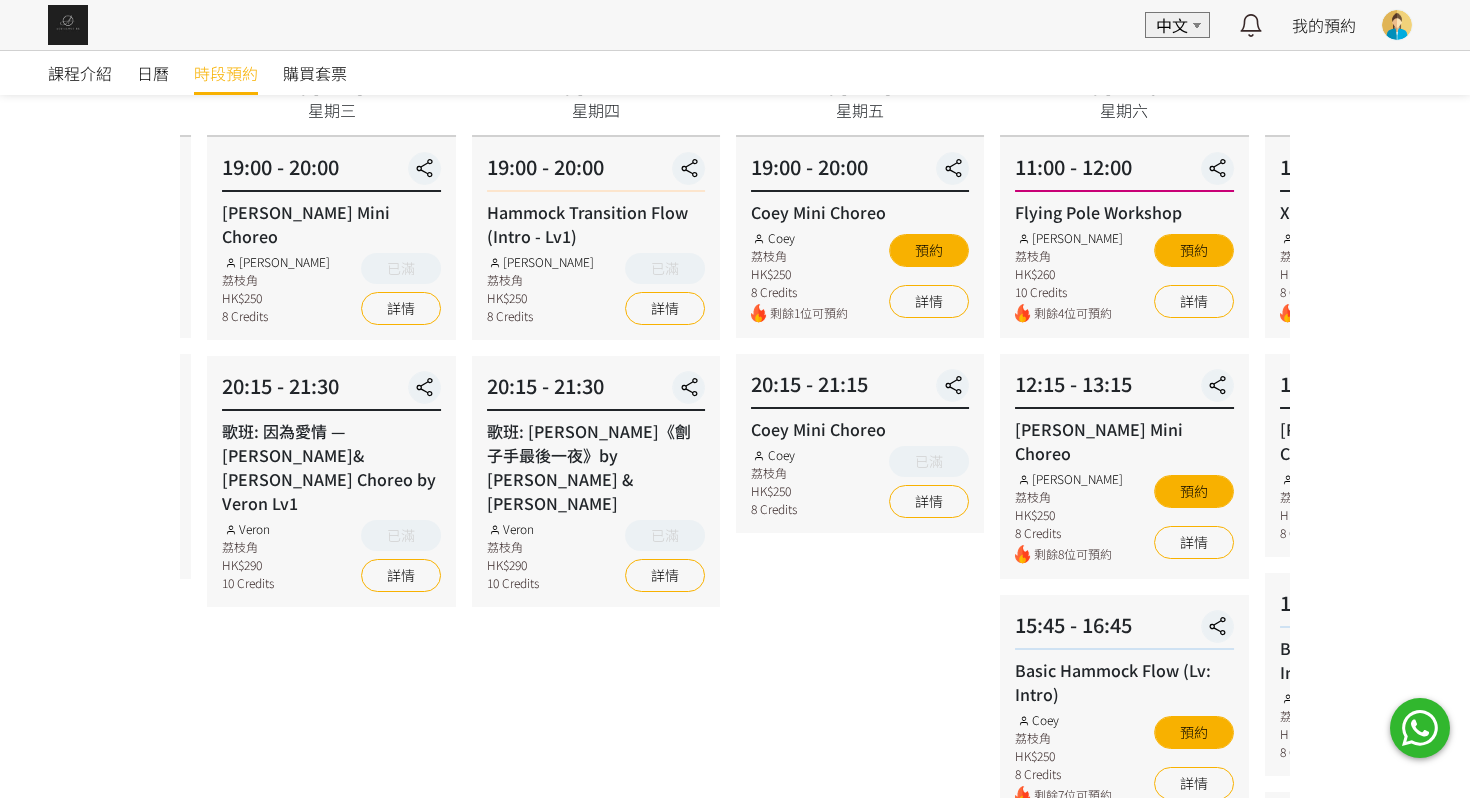 click on "08 -
15
星期五
19:00 - 20:00
Coey Mini Choreo
Coey
荔枝角
HK$250
8 Credits
剩餘1位可預約
預約
詳情
20:15 - 21:15
Coey Mini Choreo
Coey
荔枝角
HK$250
8 Credits
已滿
詳情" at bounding box center (860, 563) 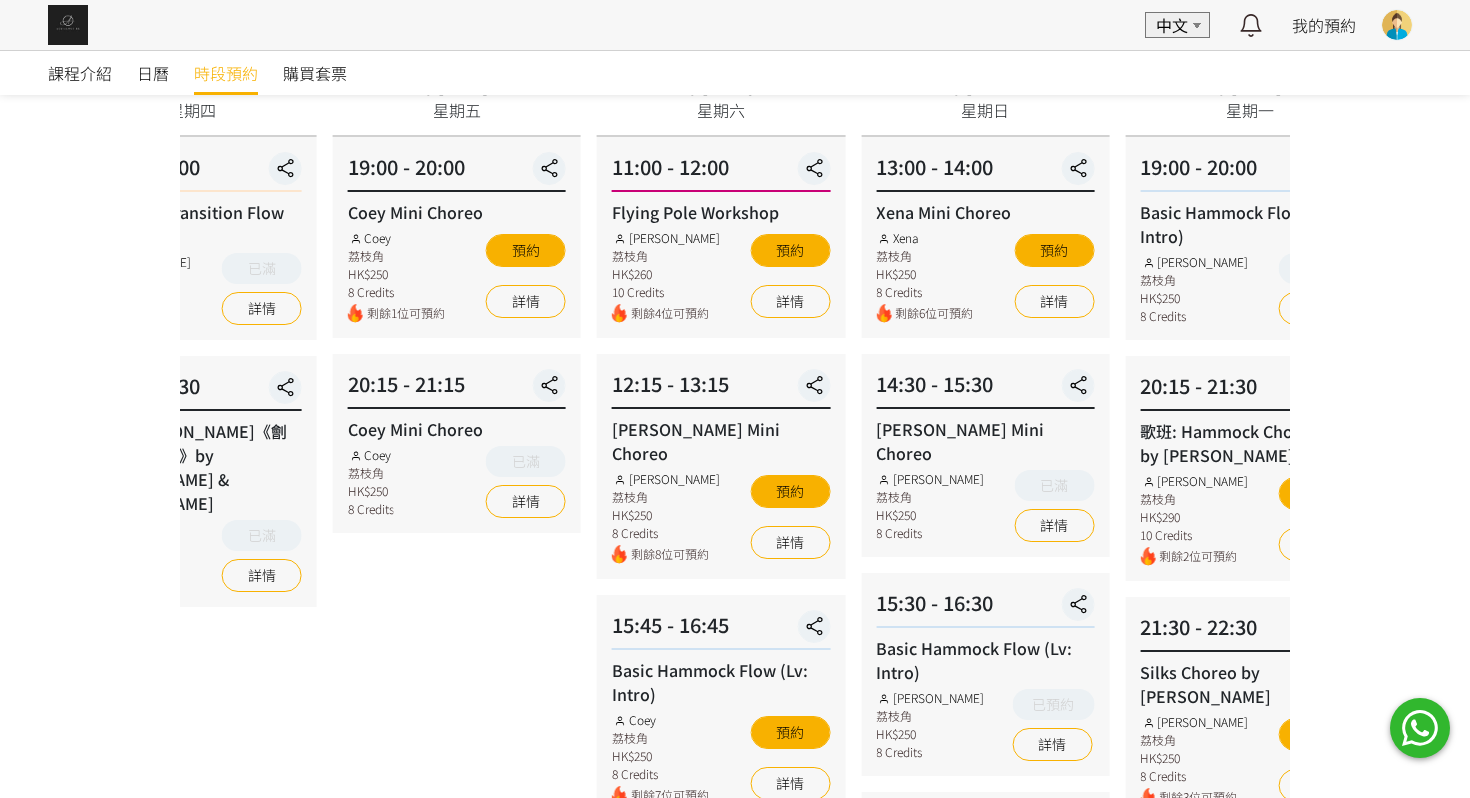 click on "12:15 - 13:15
[PERSON_NAME] Choreo
[PERSON_NAME]
荔枝角
HK$250
8 Credits
剩餘8位可預約
預約
詳情" at bounding box center [721, 466] 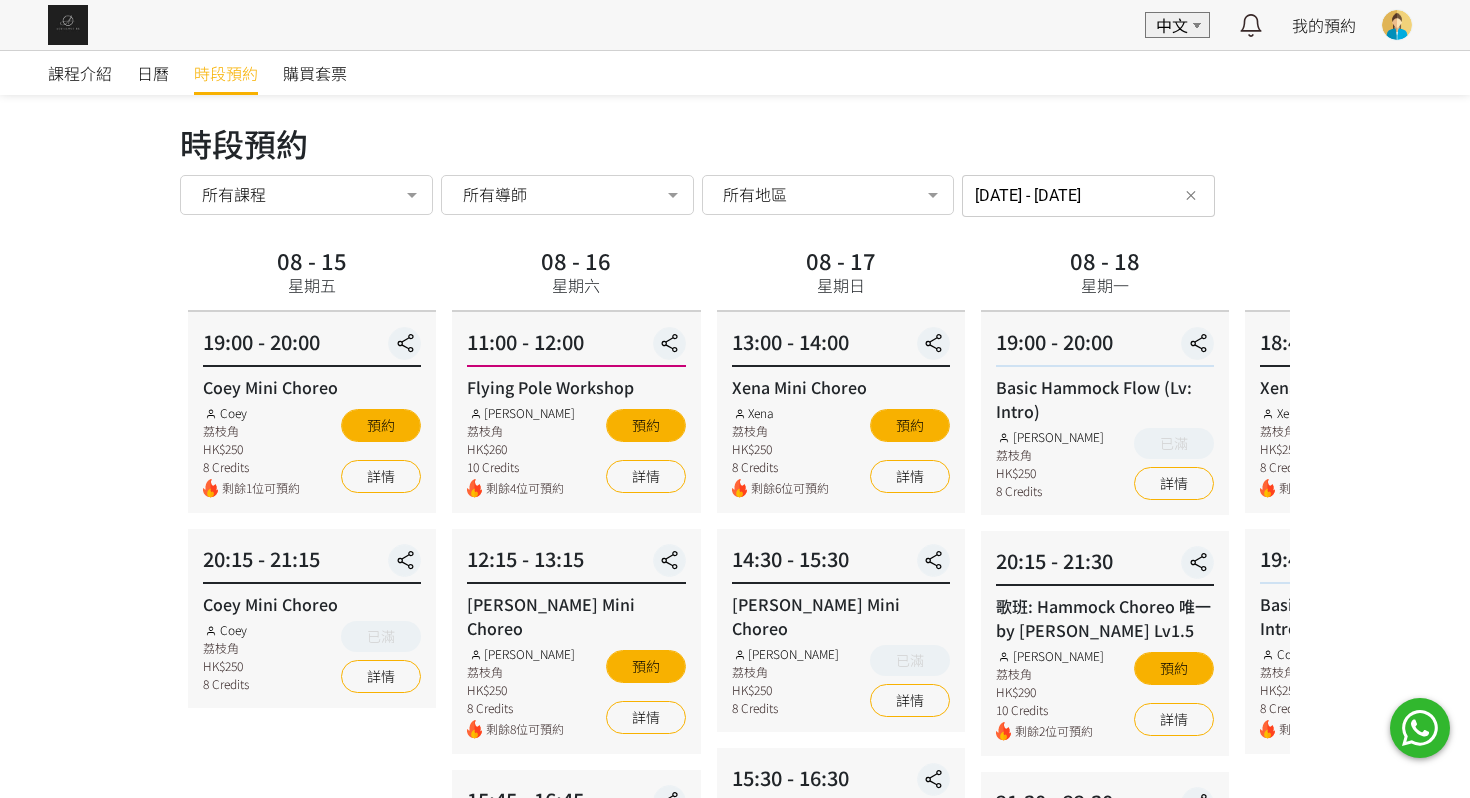 scroll, scrollTop: 0, scrollLeft: 0, axis: both 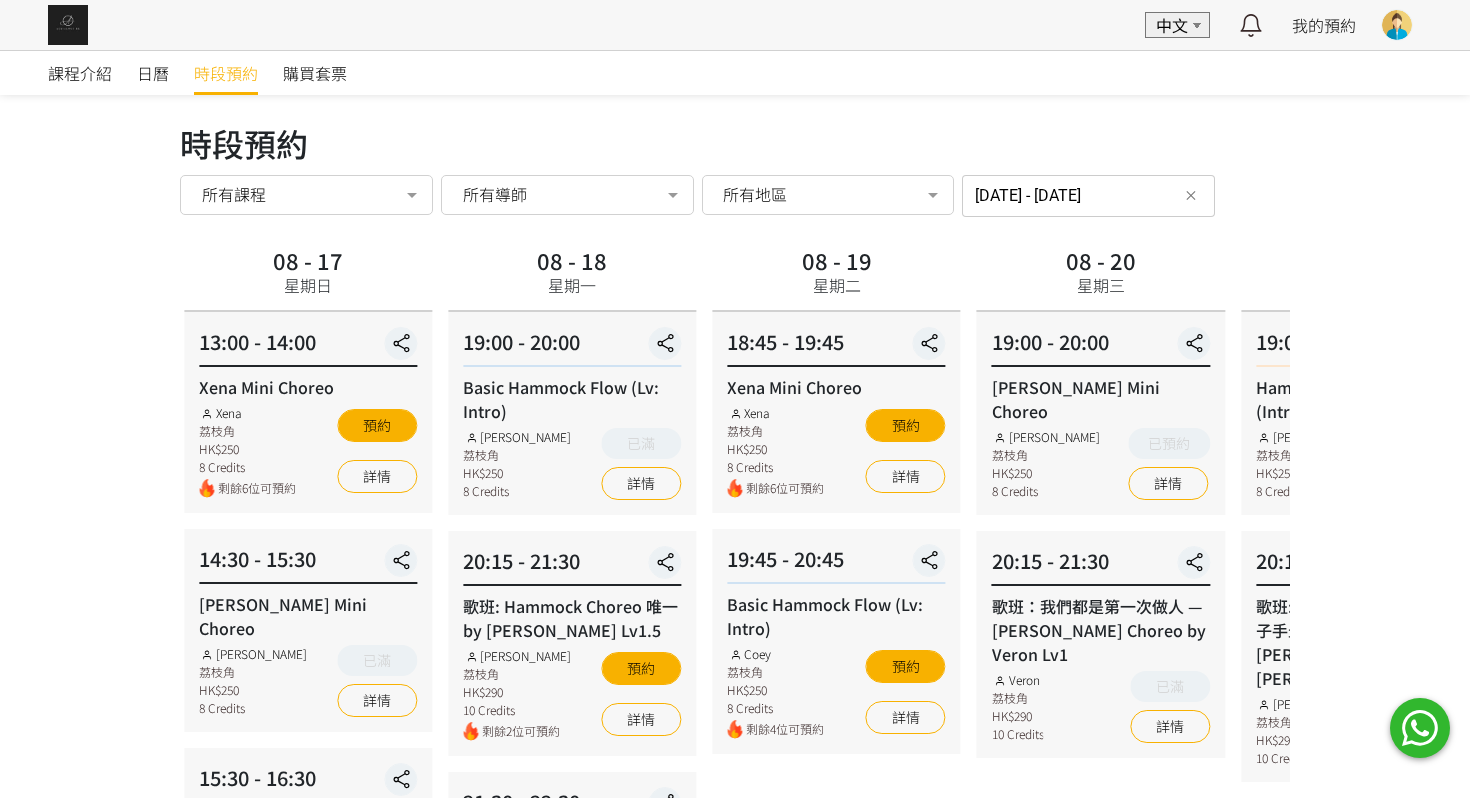 click on "20:15 - 21:30
歌班: Hammock Choreo 唯一 by [PERSON_NAME] Lv1.5
[PERSON_NAME]
荔枝角
HK$290
10 Credits
剩餘2位可預約
預約
詳情" at bounding box center (572, 643) 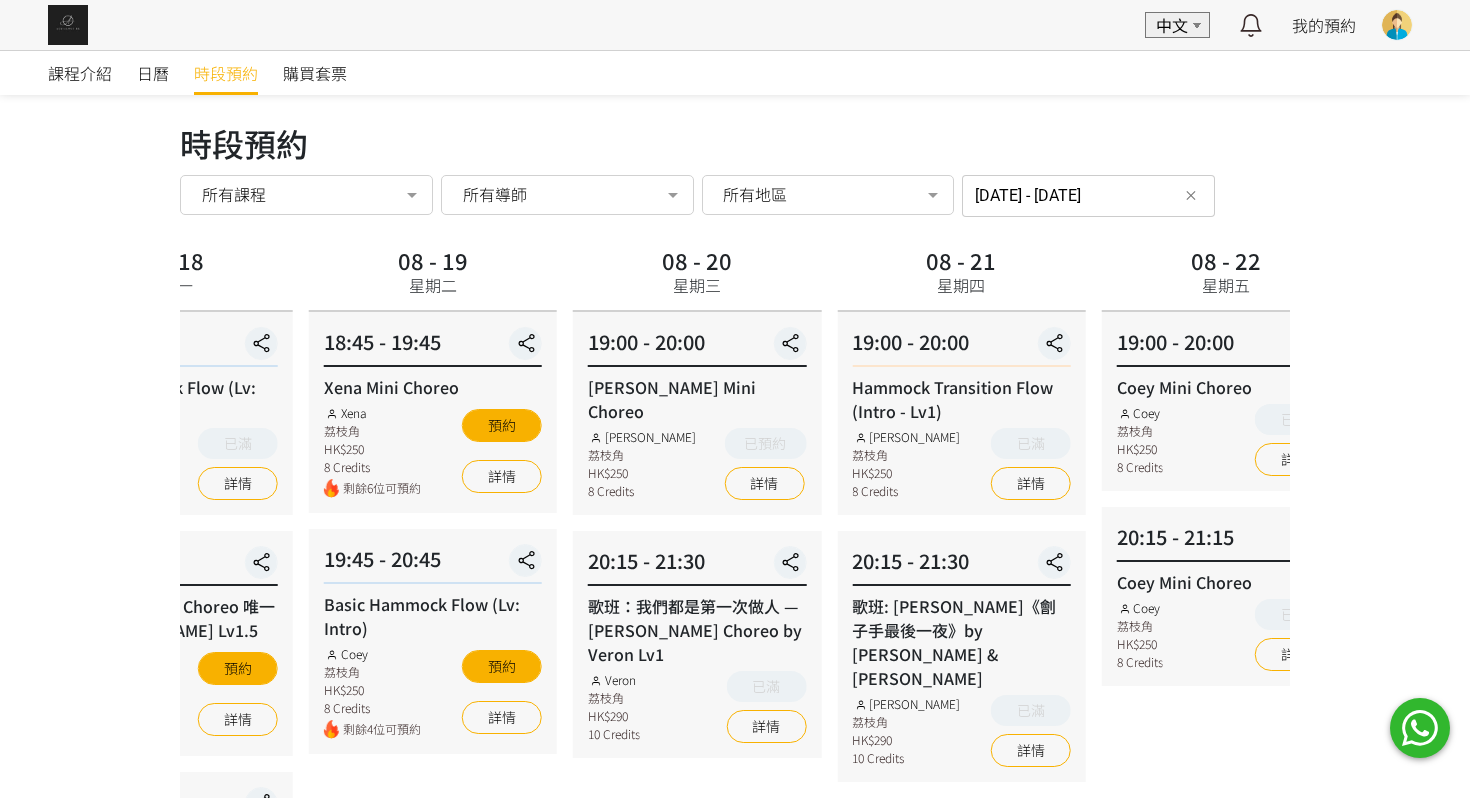 click on "08 -
20
星期三
19:00 - 20:00
[PERSON_NAME] Choreo
[PERSON_NAME]
荔枝角
HK$250
8 Credits
已預約
詳情
20:15 - 21:30
歌班：我們都是第一次做人 — [PERSON_NAME] Choreo by [PERSON_NAME] Lv1
Veron
荔枝角
HK$290
10 Credits
已滿
詳情" at bounding box center (697, 738) 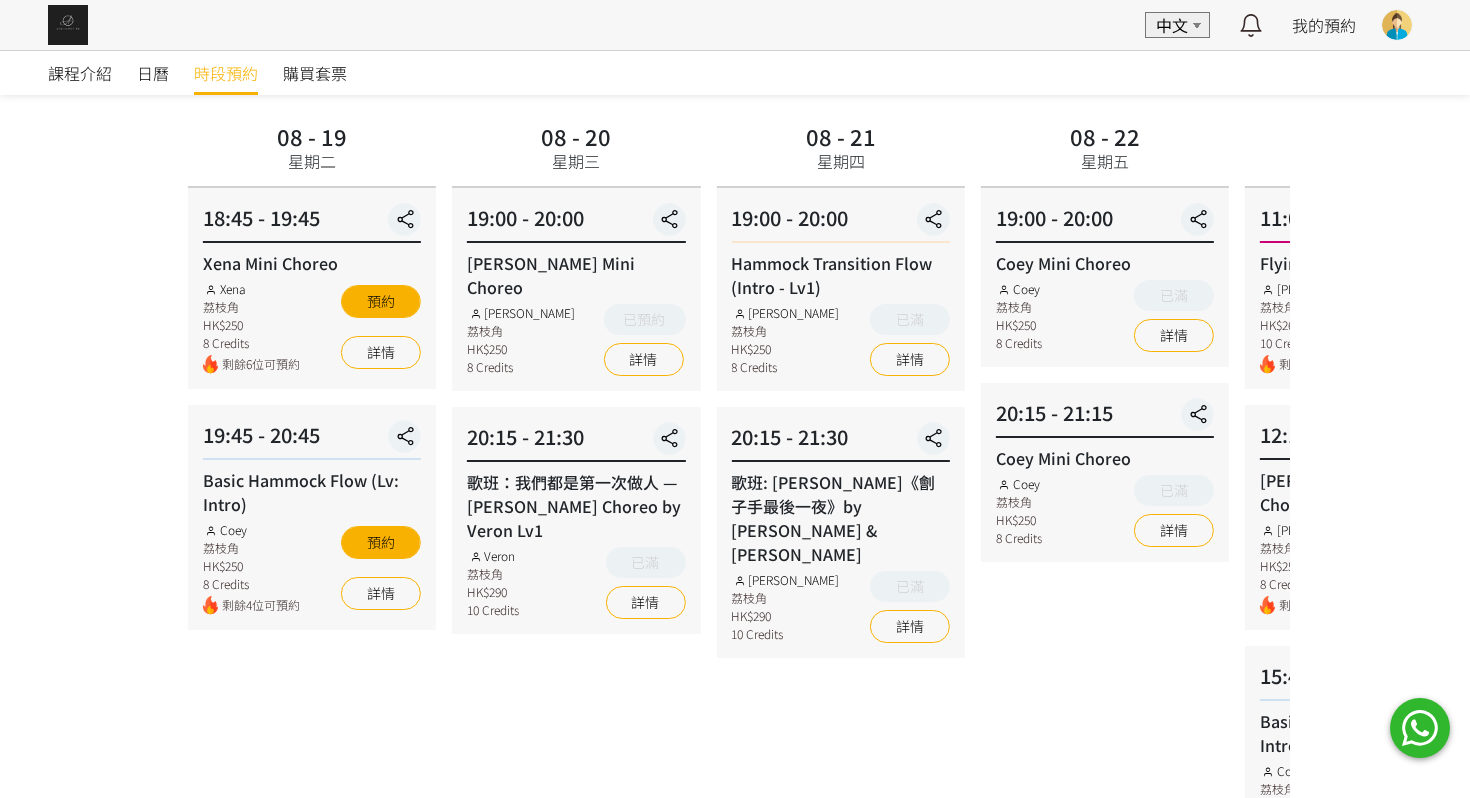 scroll, scrollTop: 130, scrollLeft: 0, axis: vertical 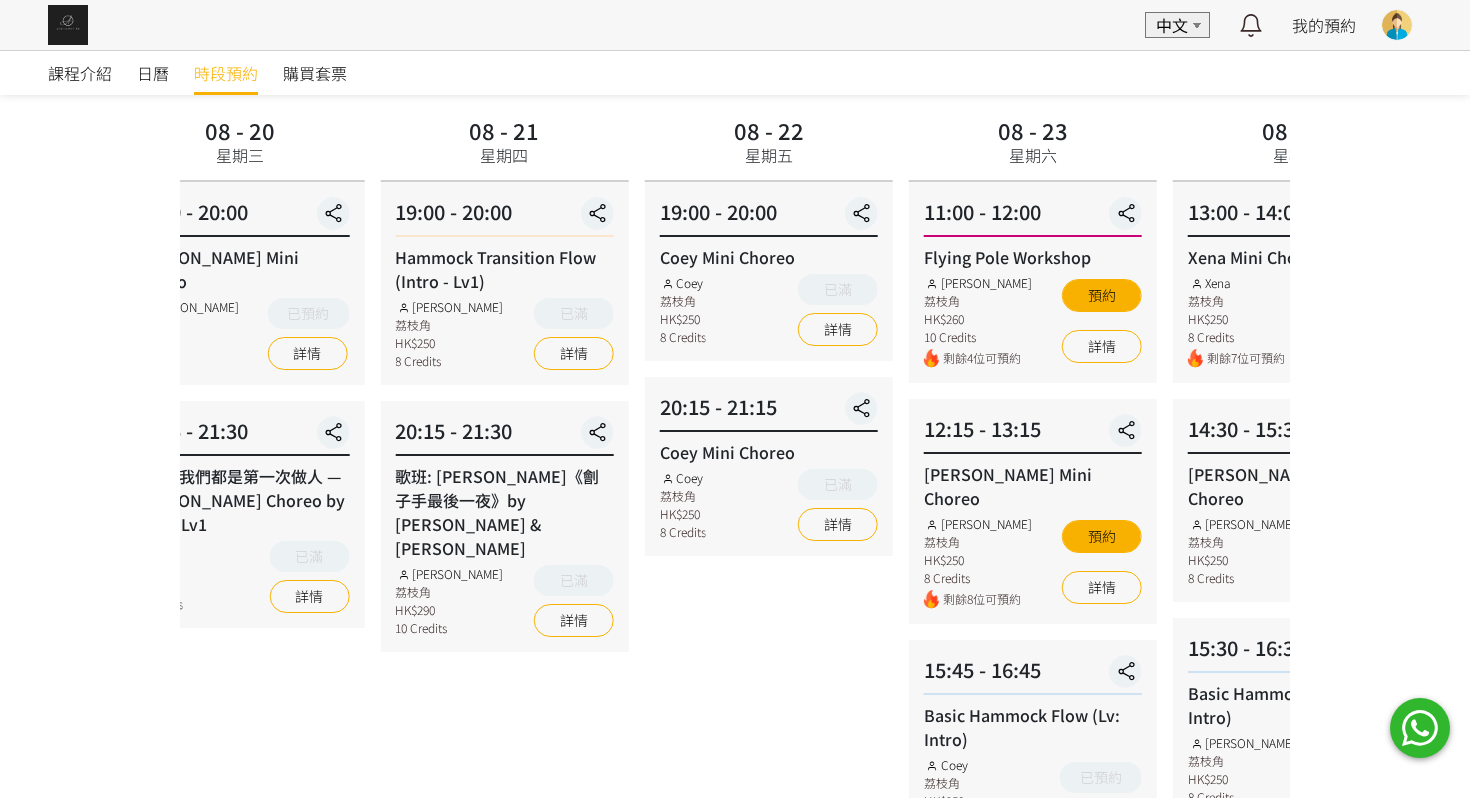 click on "歌班: [PERSON_NAME]《劊子手最後一夜》by [PERSON_NAME] & [PERSON_NAME]
荔枝角
HK$290
10 Credits
已滿
詳情" at bounding box center [504, 550] 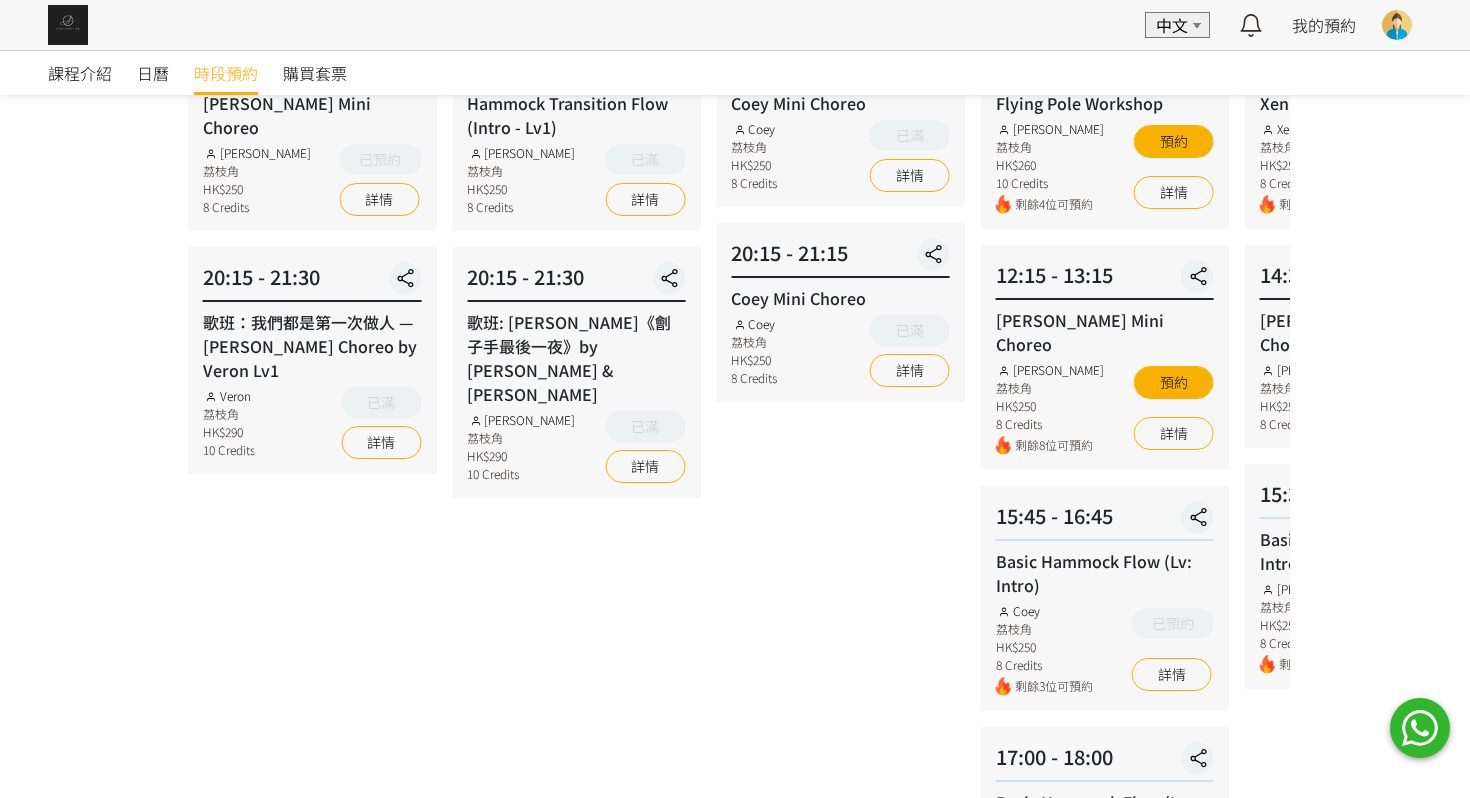 scroll, scrollTop: 287, scrollLeft: 0, axis: vertical 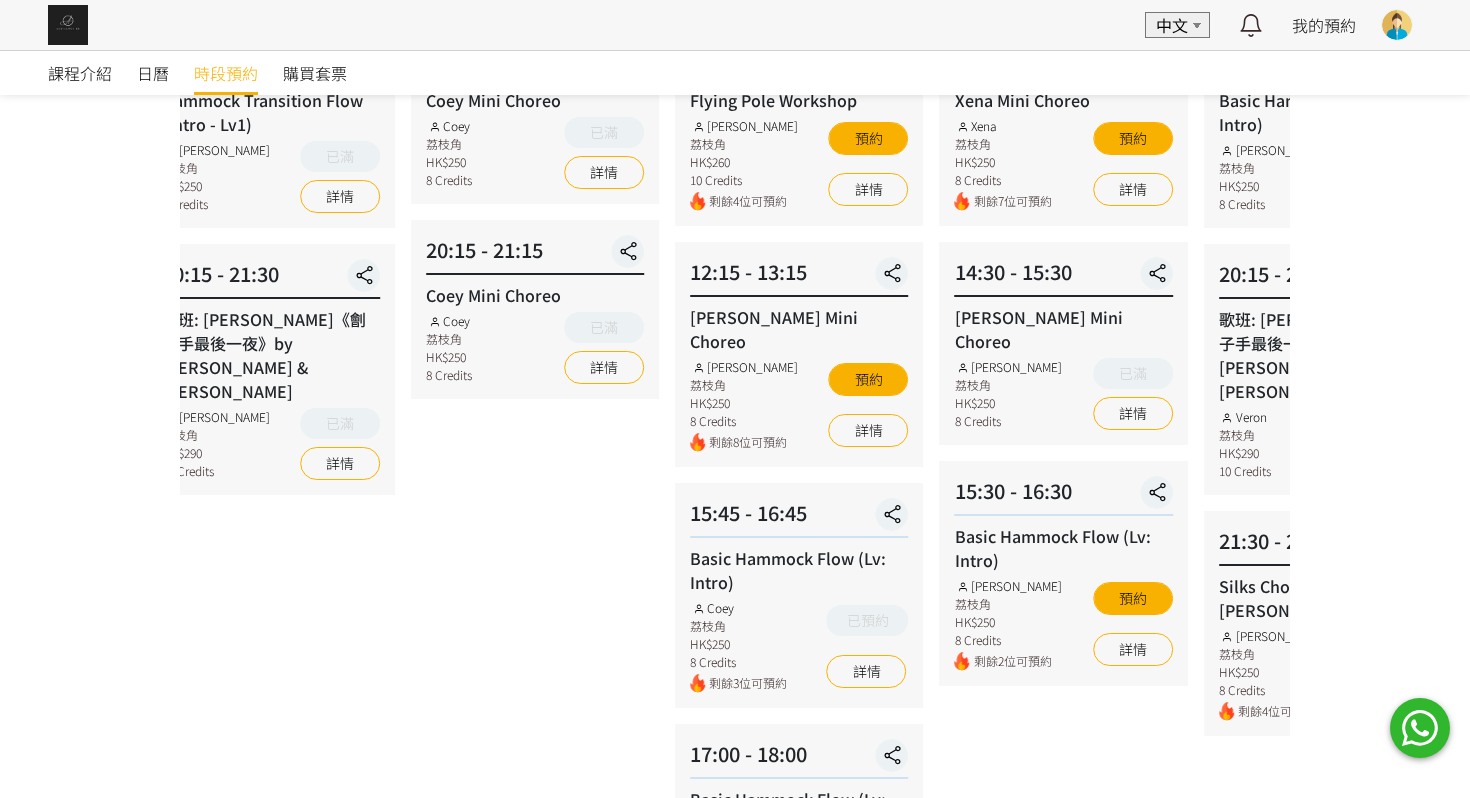 click on "08 -
22
星期五
19:00 - 20:00
Coey Mini Choreo
Coey
荔枝角
HK$250
8 Credits
已滿
詳情
20:15 - 21:15
Coey Mini Choreo
Coey
荔枝角
HK$250
8 Credits
已滿
詳情" at bounding box center (535, 451) 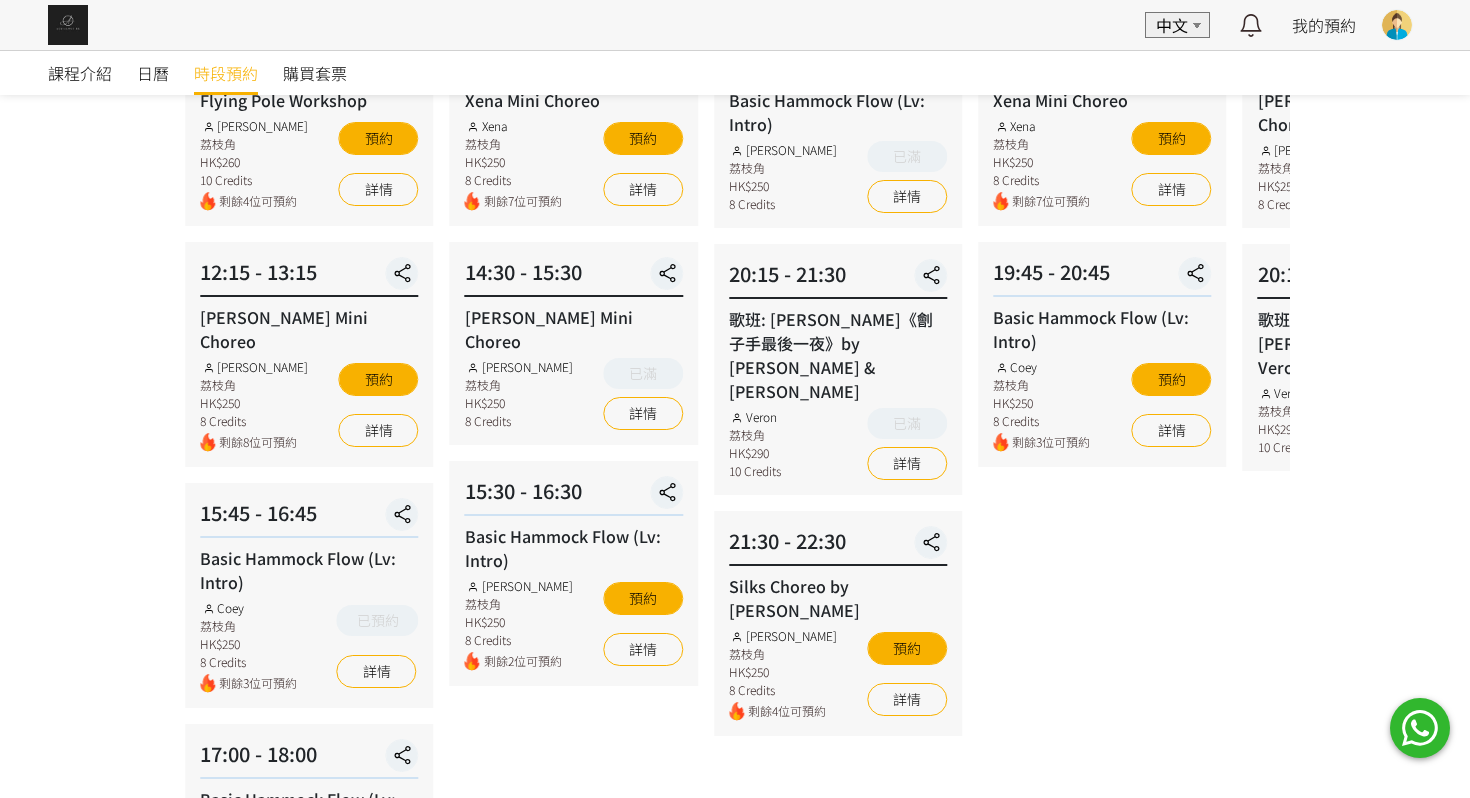 click on "Veron
荔枝角
HK$290
10 Credits
已滿
詳情" at bounding box center (838, 444) 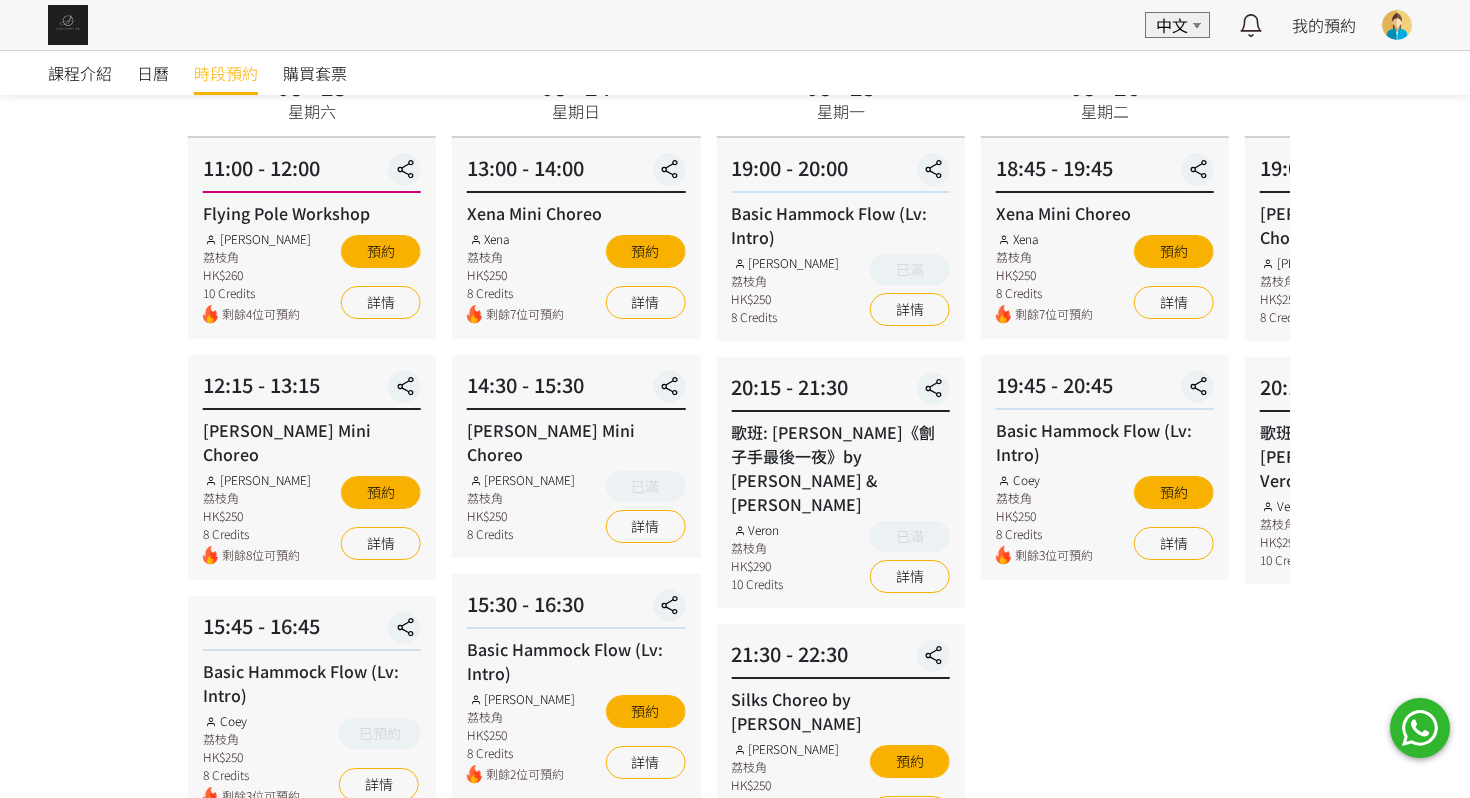 scroll, scrollTop: 87, scrollLeft: 0, axis: vertical 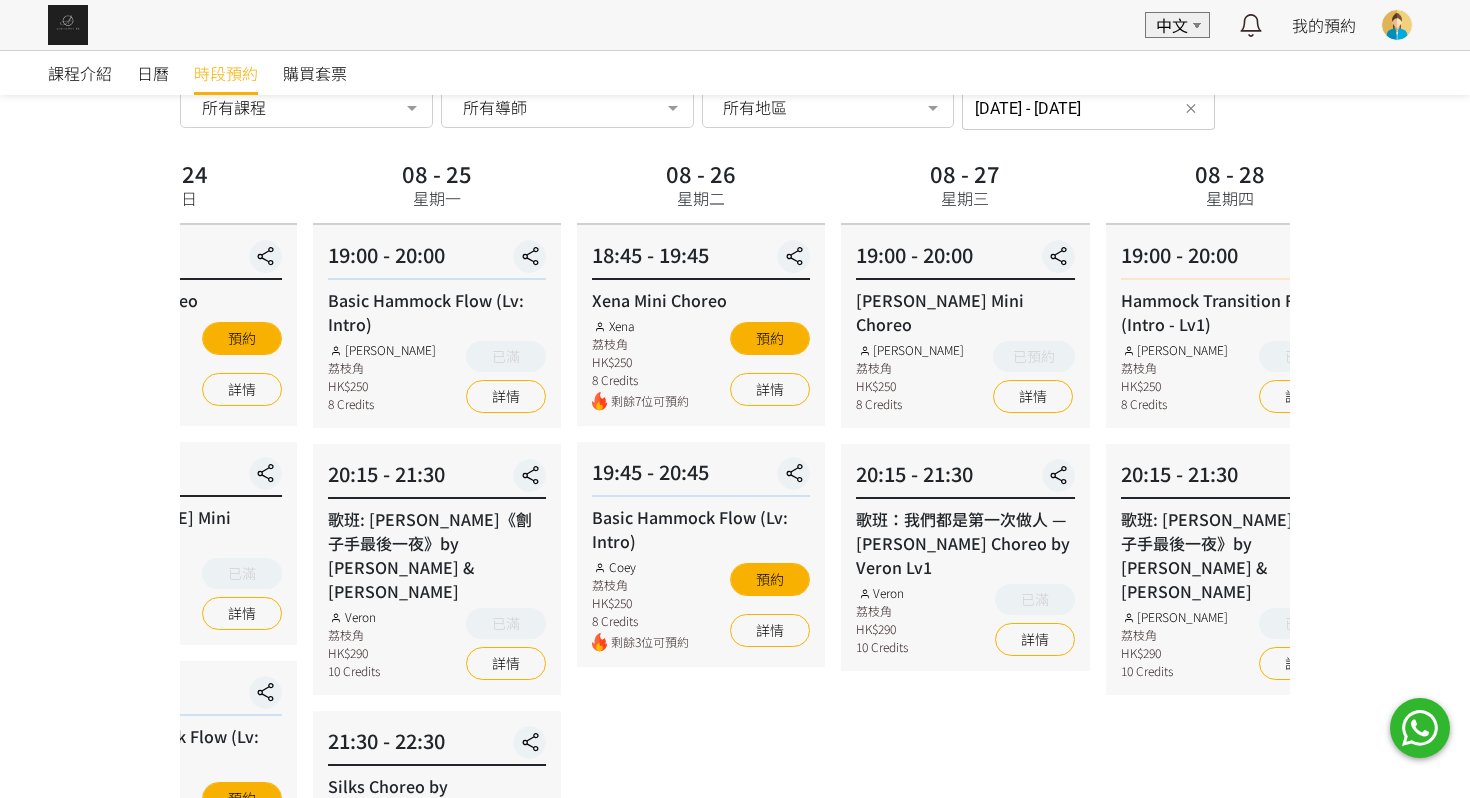 click on "08 -
26
星期二
18:45 - 19:45
Xena Mini Choreo
Xena
荔枝角
HK$250
8 Credits
剩餘7位可預約
預約
詳情
19:45 - 20:45
Basic Hammock Flow (Lv: Intro)
Coey
荔枝角
HK$250
8 Credits
剩餘3位可預約
預約
詳情" at bounding box center [701, 651] 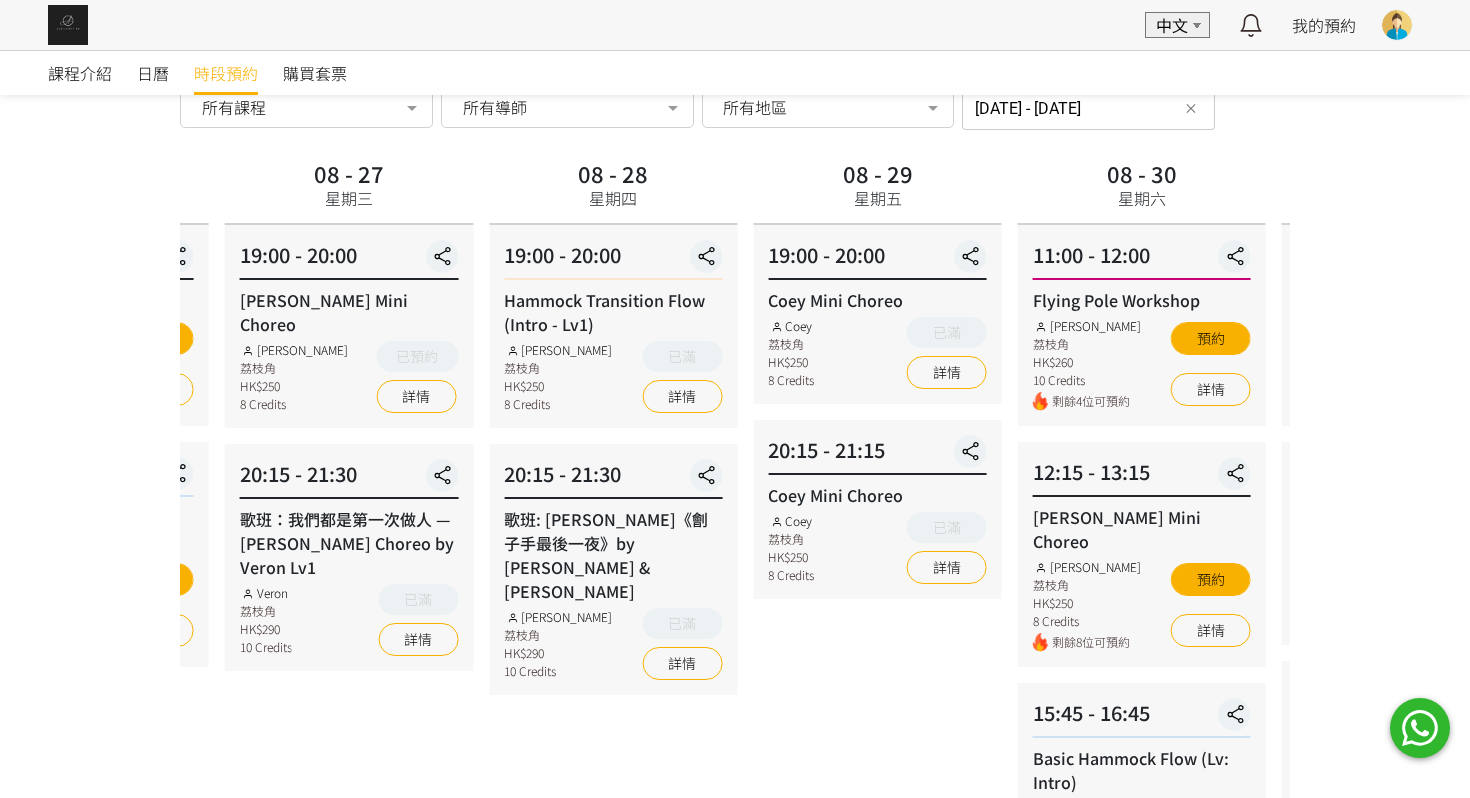 click on "08 -
27
星期三
19:00 - 20:00
[PERSON_NAME] Choreo
[PERSON_NAME]
荔枝角
HK$250
8 Credits
已預約
詳情
20:15 - 21:30
歌班：我們都是第一次做人 — [PERSON_NAME] Choreo by [PERSON_NAME] Lv1
Veron
荔枝角
HK$290
10 Credits
已滿
詳情" at bounding box center (349, 651) 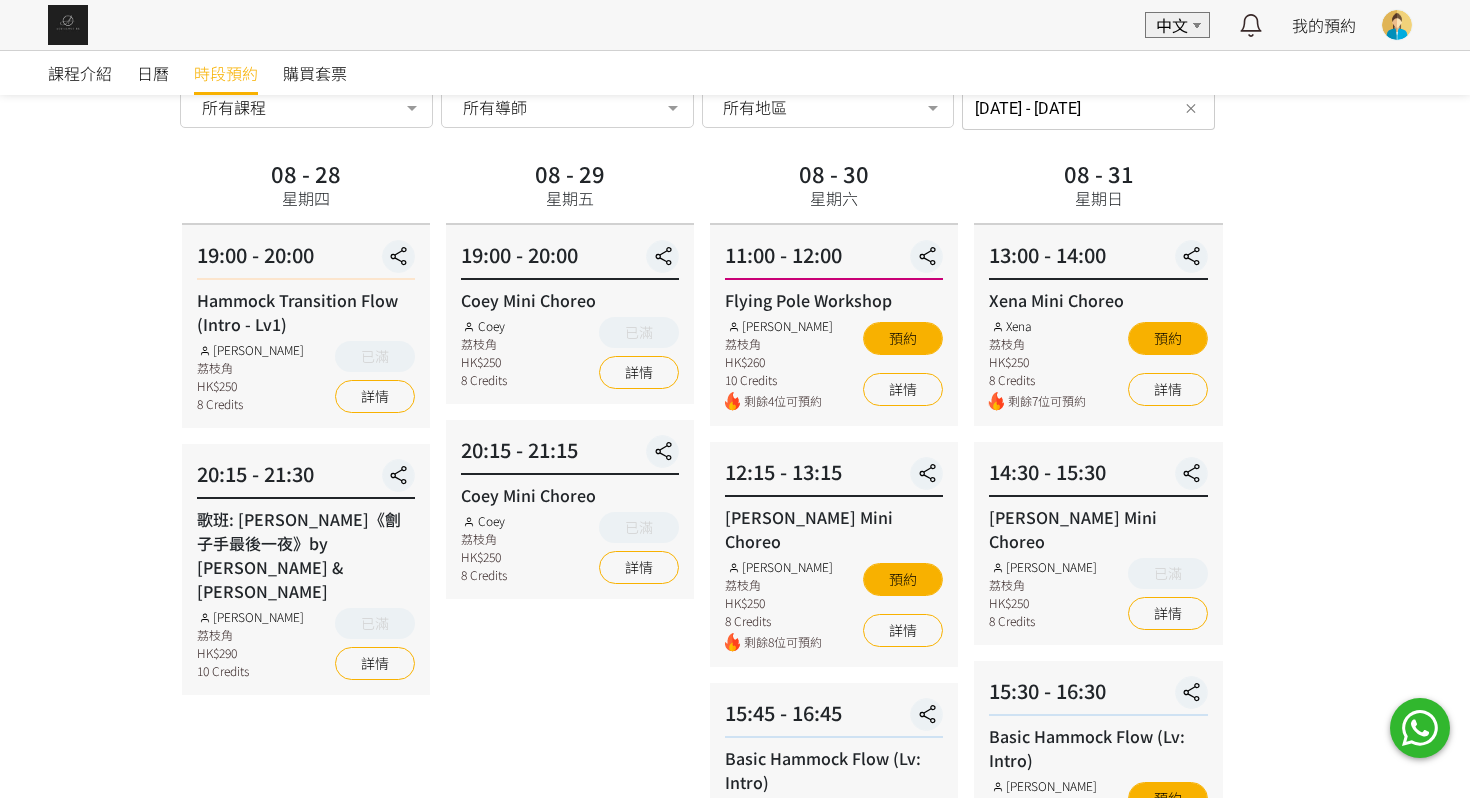 drag, startPoint x: 946, startPoint y: 522, endPoint x: 424, endPoint y: 526, distance: 522.0153 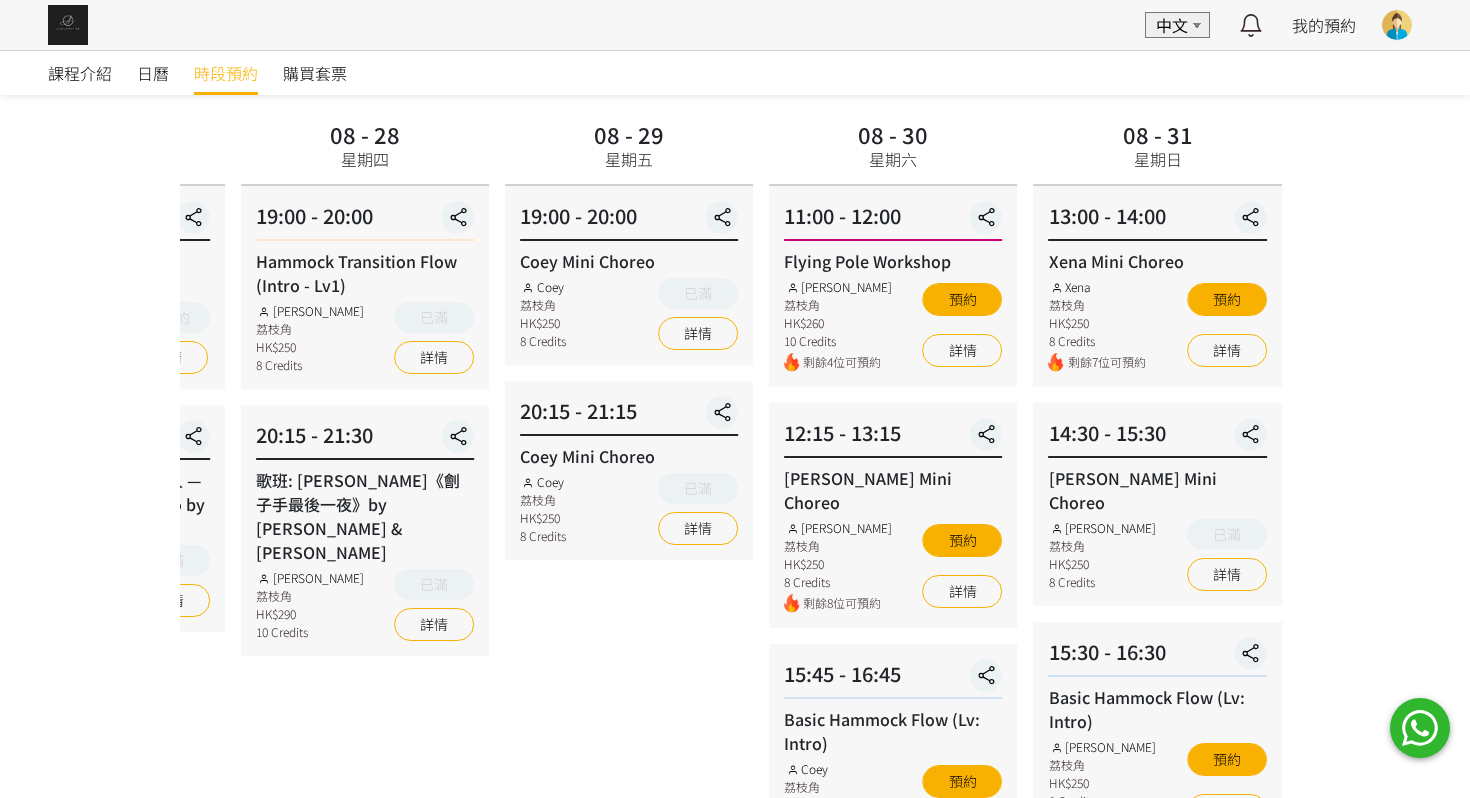 scroll, scrollTop: 47, scrollLeft: 0, axis: vertical 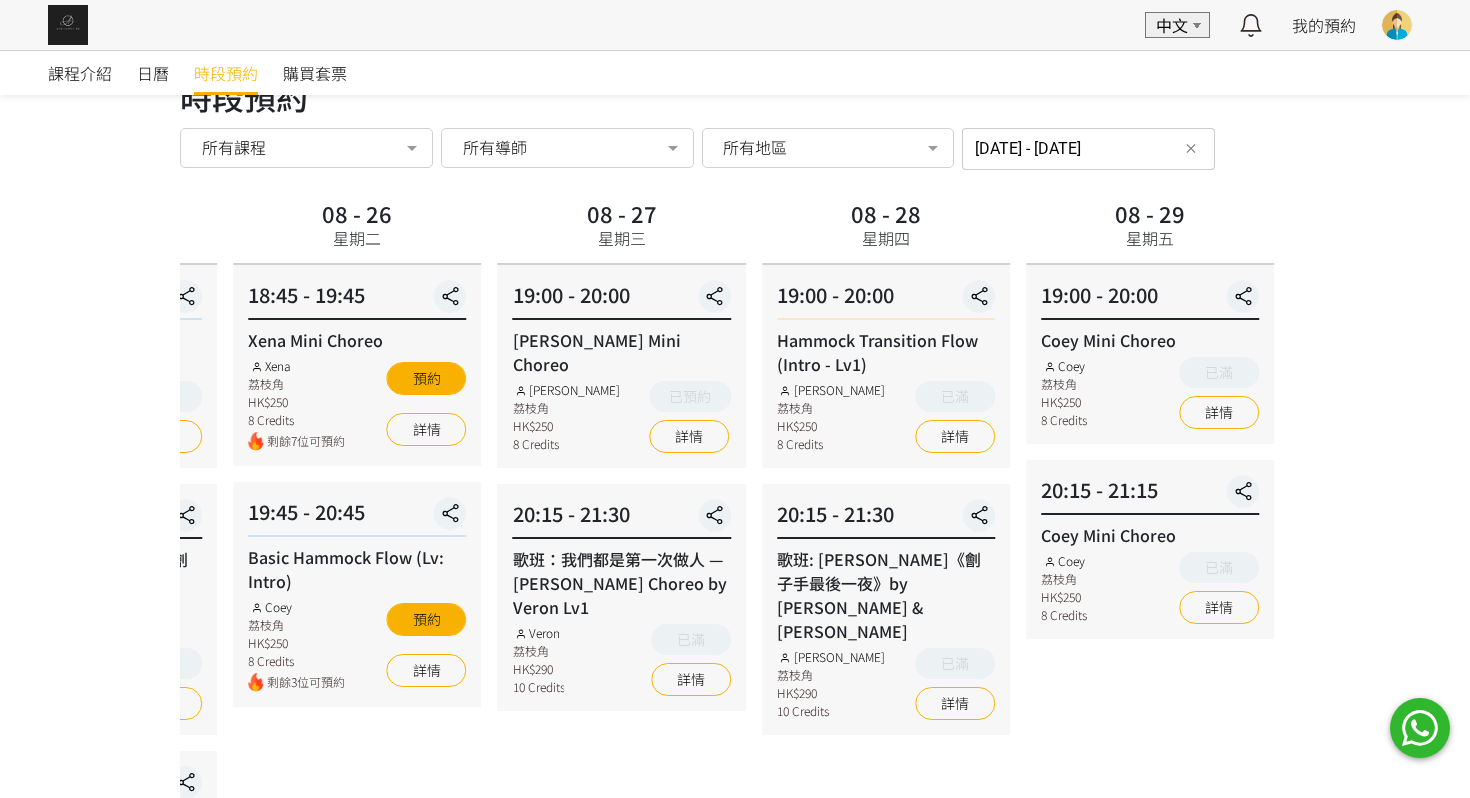 click on "課程介紹   日曆   時段預約   購買套票
時段預約
時段預約
所有課程         所有課程   Basic Hammock Flow (Lv: Intro)   歌班: Hammock Choreo 唯一 by [PERSON_NAME] Lv1.5   Silks Choreo by [PERSON_NAME] Mini Choreo   歌班: 因為愛情 — [PERSON_NAME]&[PERSON_NAME] Choreo by Veron Lv1   Hammock Transition Flow (Intro - Lv1)   歌班: 比賽version 《盛夏光年》Lv2 by [PERSON_NAME] Mini Choreo   [PERSON_NAME] - Foundation 1 (Spinning Technique)   歌班: 好心分手 Hammock Choreo by Fi Lv1   [PERSON_NAME] Mini Choreo   Flying Pole Workshop   Veron Mini Choreo Lv1   歌班: [PERSON_NAME]《劊子手最後一夜》by [PERSON_NAME] & [PERSON_NAME]   歌班：生命之花 Hammock Choreo by Fi lv1.5   歌班：我們都是第一次做人 — [PERSON_NAME] Choreo by Veron Lv1     No elements found. Consider changing the search query.   List is empty.                所有導師         所有導師   [PERSON_NAME]    [PERSON_NAME]" at bounding box center (735, 652) 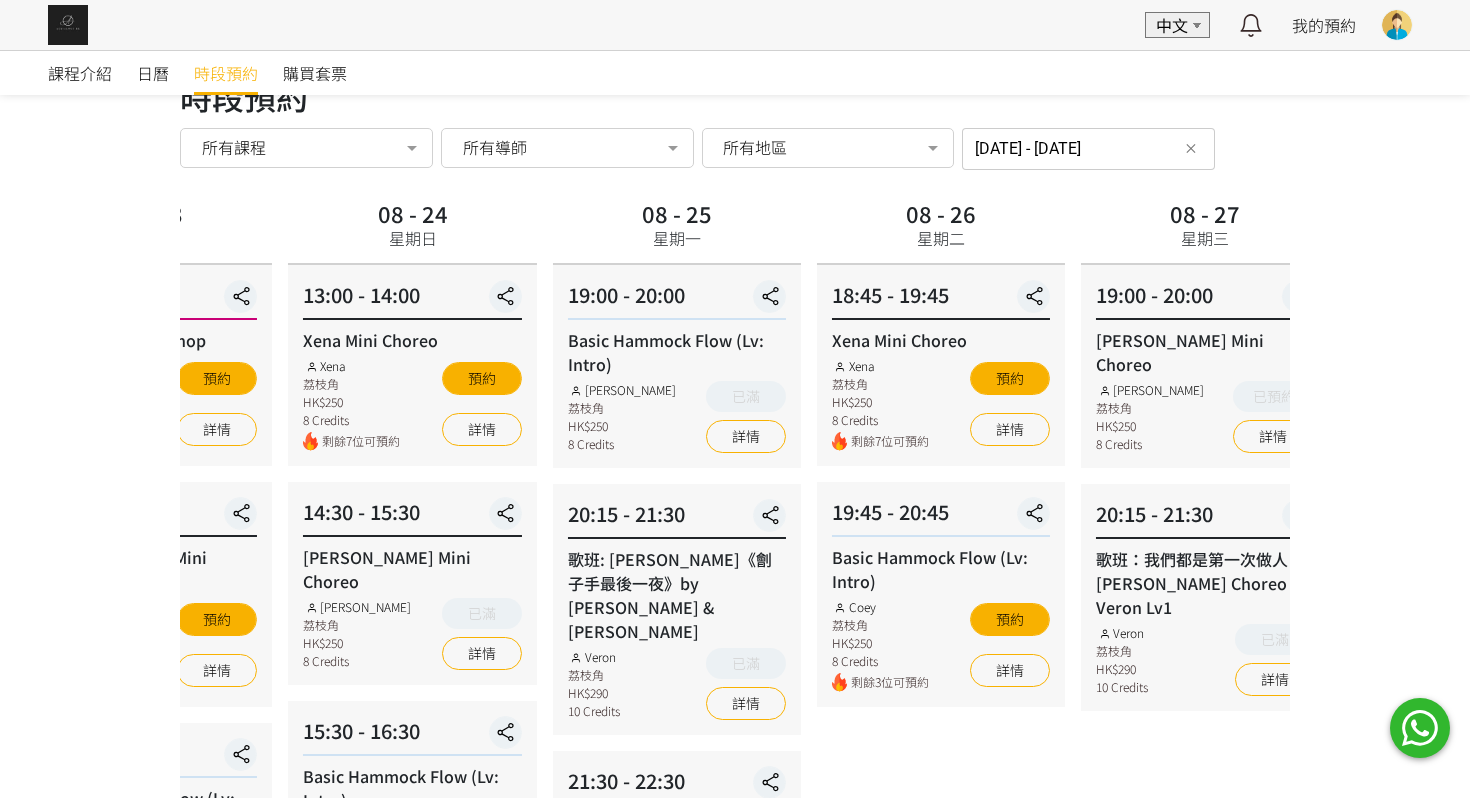 click on "課程介紹   日曆   時段預約   購買套票
時段預約
時段預約
所有課程         所有課程   Basic Hammock Flow (Lv: Intro)   歌班: Hammock Choreo 唯一 by [PERSON_NAME] Lv1.5   Silks Choreo by [PERSON_NAME] Mini Choreo   歌班: 因為愛情 — [PERSON_NAME]&[PERSON_NAME] Choreo by Veron Lv1   Hammock Transition Flow (Intro - Lv1)   歌班: 比賽version 《盛夏光年》Lv2 by [PERSON_NAME] Mini Choreo   [PERSON_NAME] - Foundation 1 (Spinning Technique)   歌班: 好心分手 Hammock Choreo by Fi Lv1   [PERSON_NAME] Mini Choreo   Flying Pole Workshop   Veron Mini Choreo Lv1   歌班: [PERSON_NAME]《劊子手最後一夜》by [PERSON_NAME] & [PERSON_NAME]   歌班：生命之花 Hammock Choreo by Fi lv1.5   歌班：我們都是第一次做人 — [PERSON_NAME] Choreo by Veron Lv1     No elements found. Consider changing the search query.   List is empty.                所有導師         所有導師   [PERSON_NAME]    [PERSON_NAME]" at bounding box center [735, 652] 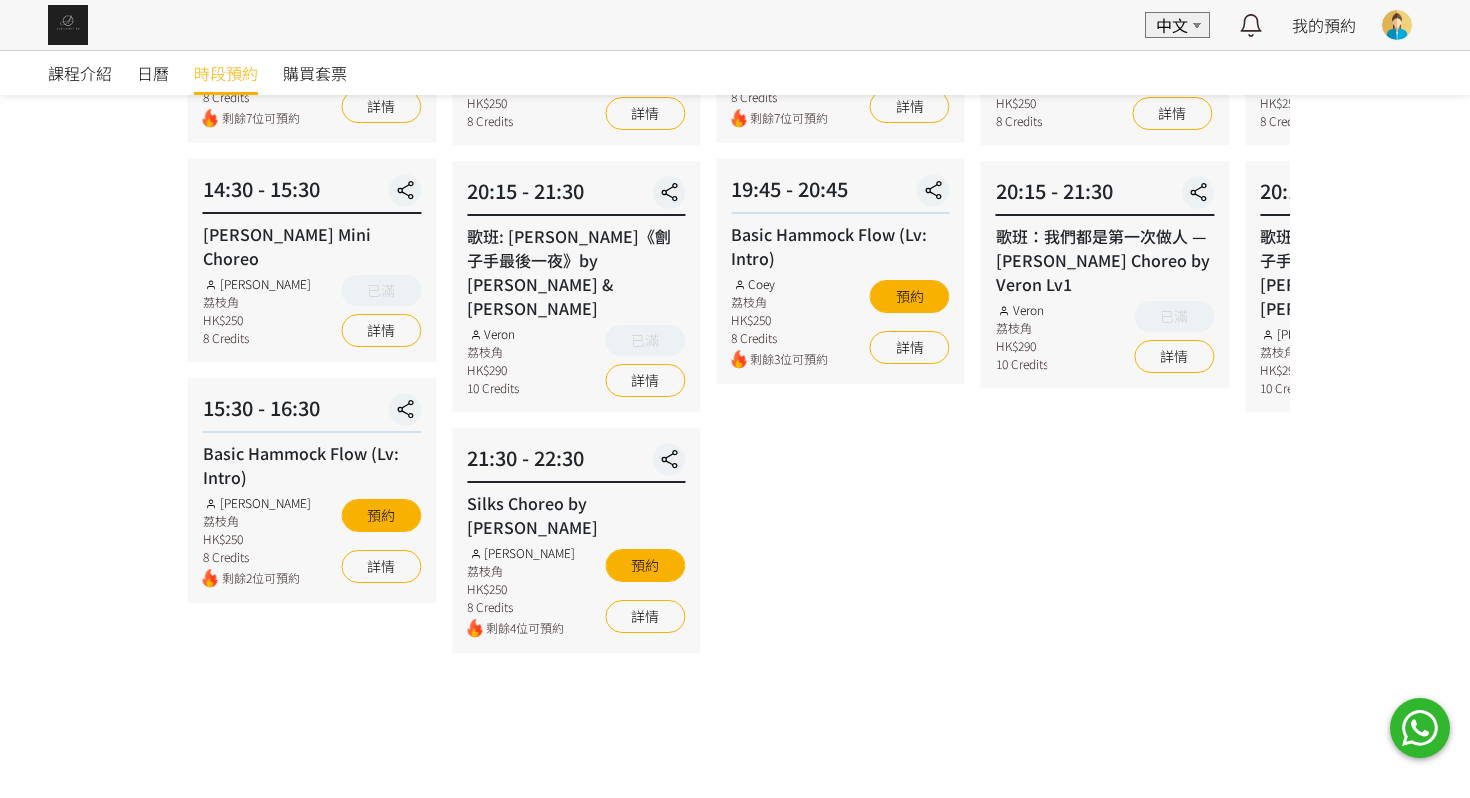 scroll, scrollTop: 0, scrollLeft: 0, axis: both 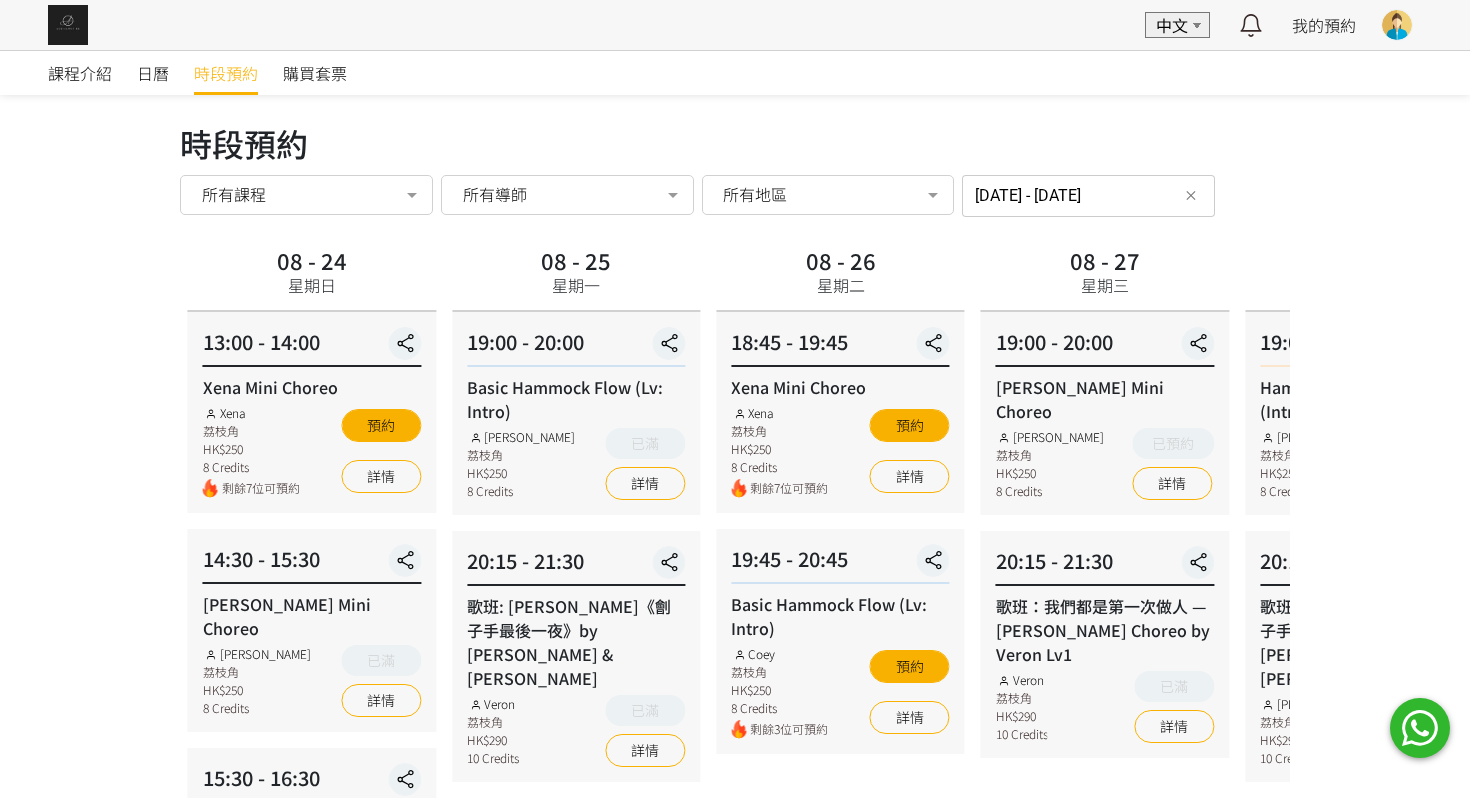 click on "[DATE] - [DATE]" at bounding box center (1088, 196) 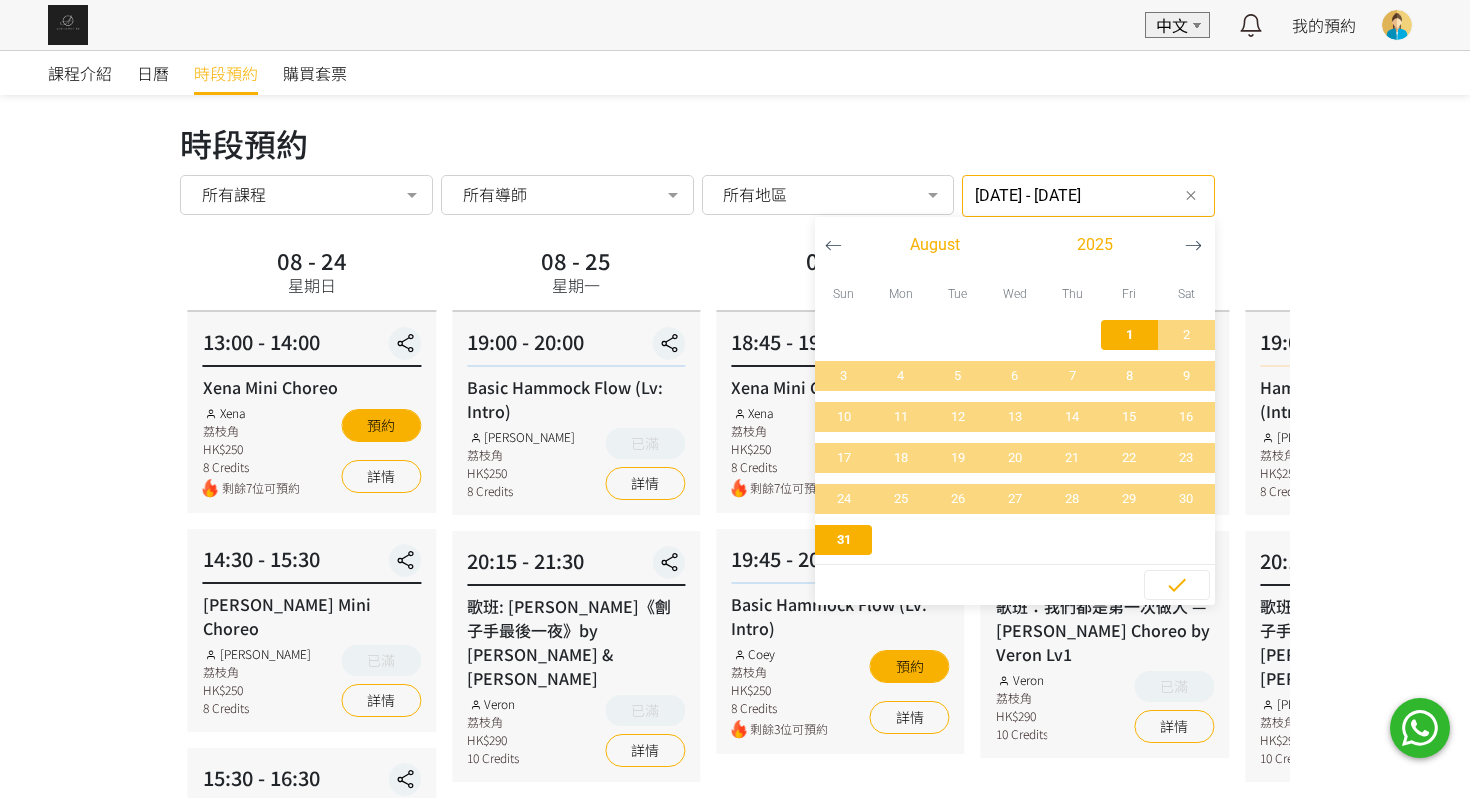 click at bounding box center (833, 245) 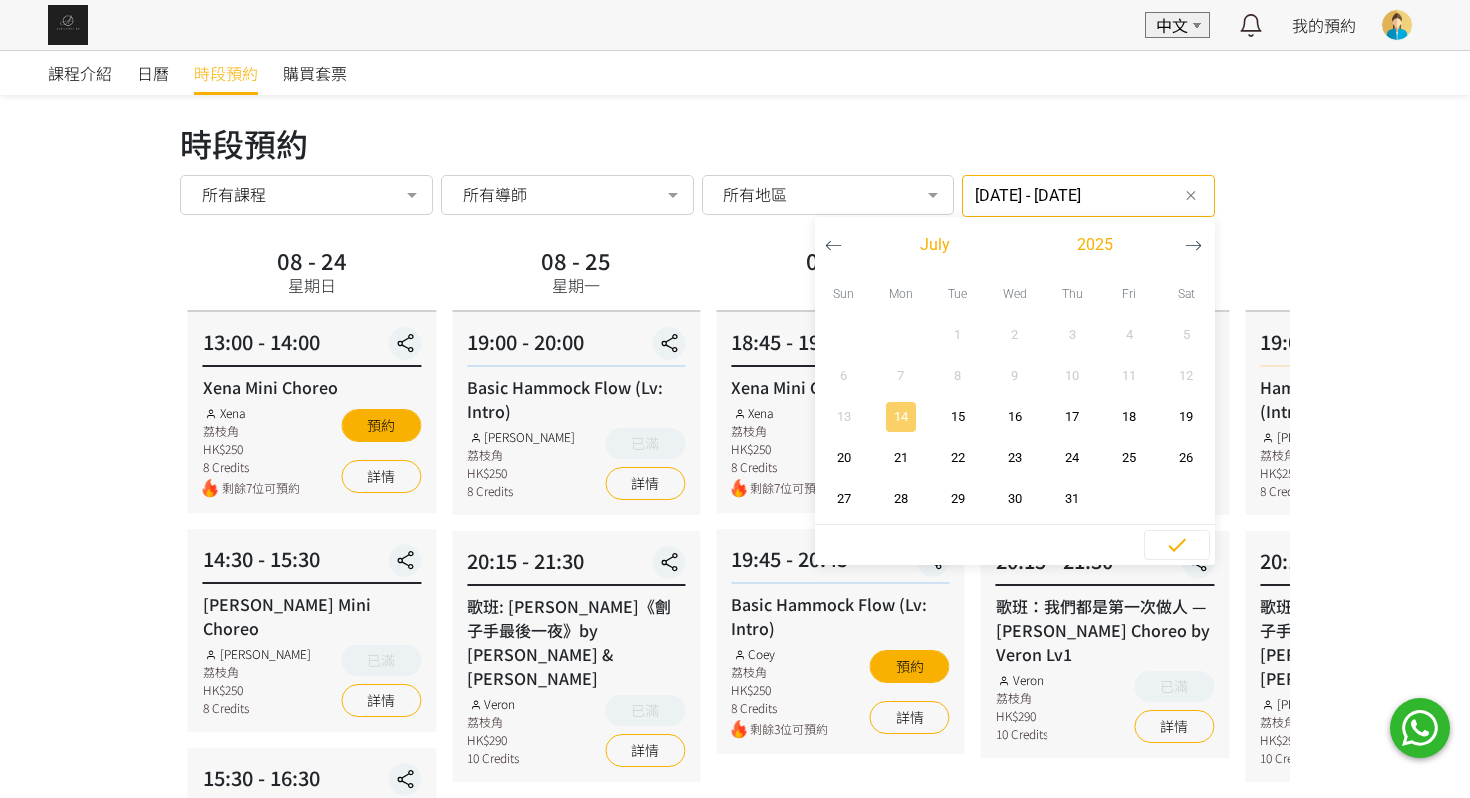 click on "14" at bounding box center (900, 416) 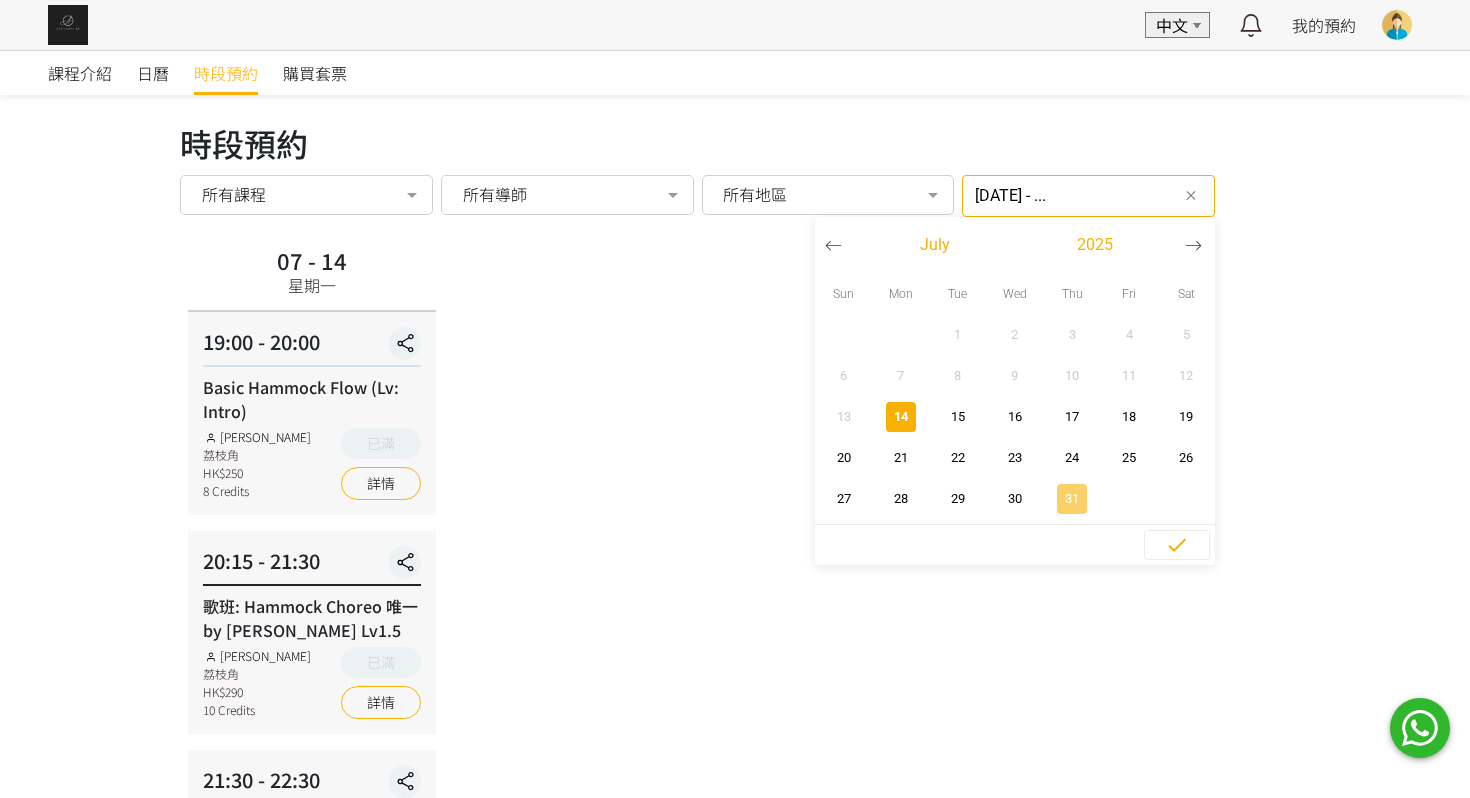 click on "31" at bounding box center (1072, 499) 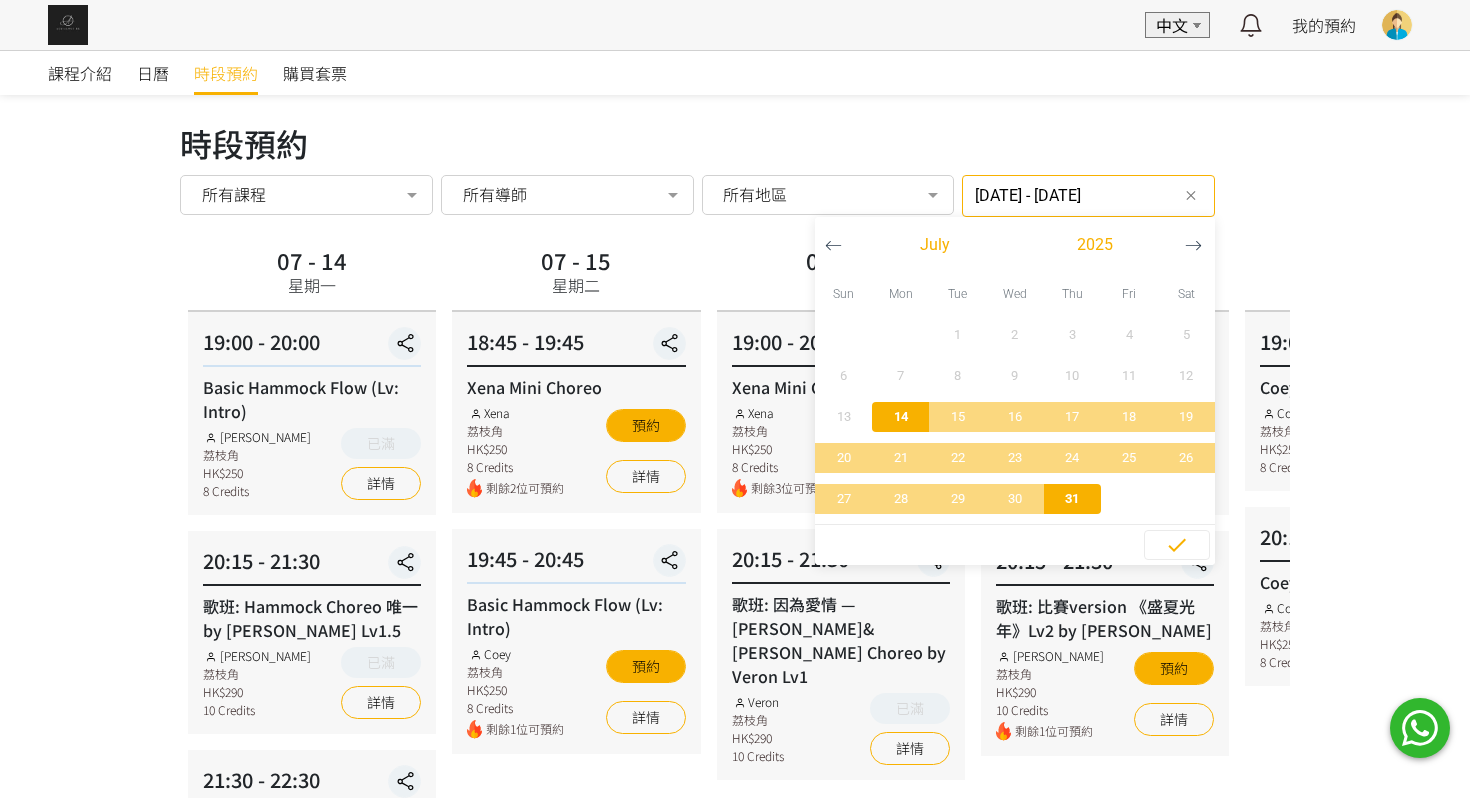 click on "07 -
15
星期二" at bounding box center (576, 276) 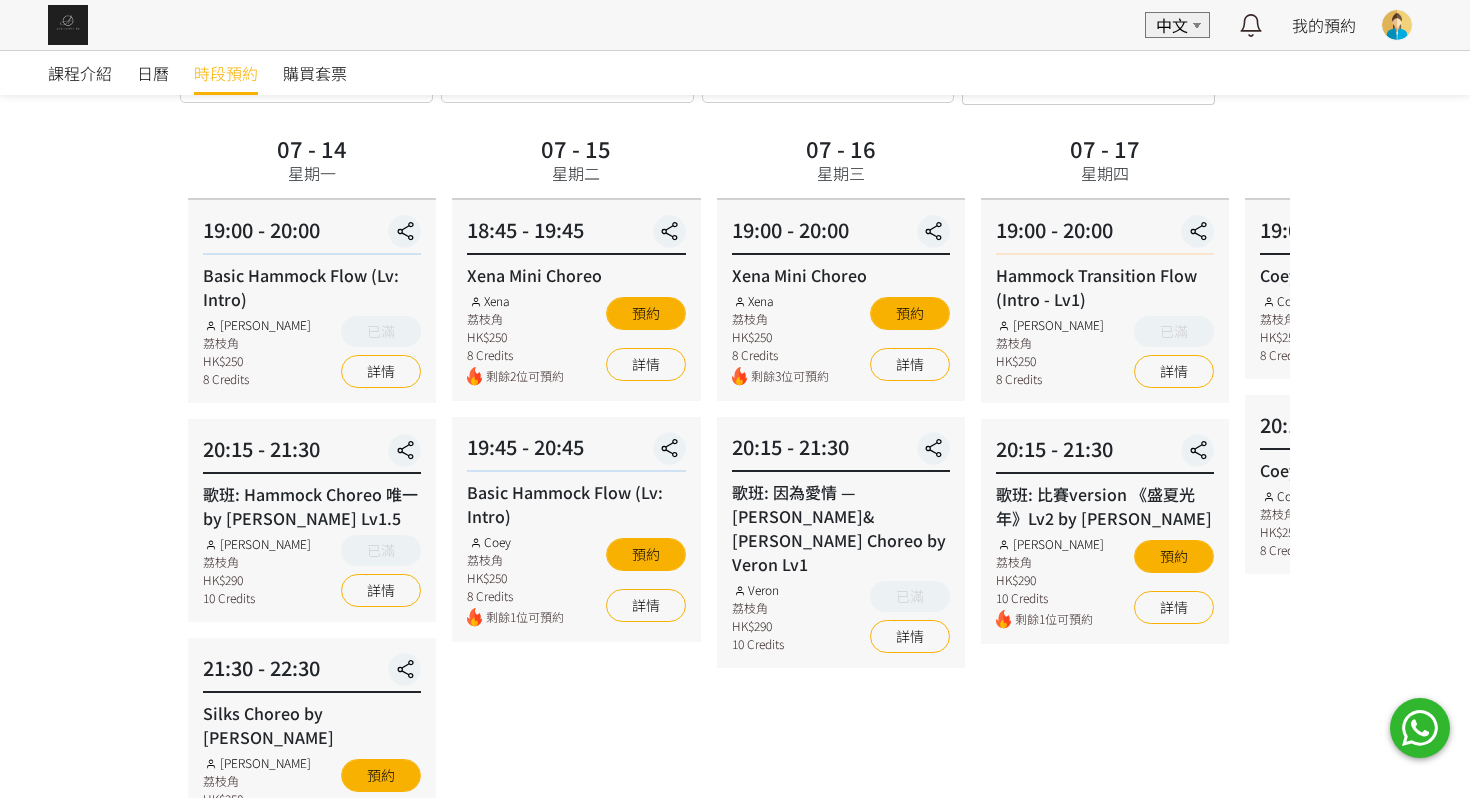 scroll, scrollTop: 61, scrollLeft: 0, axis: vertical 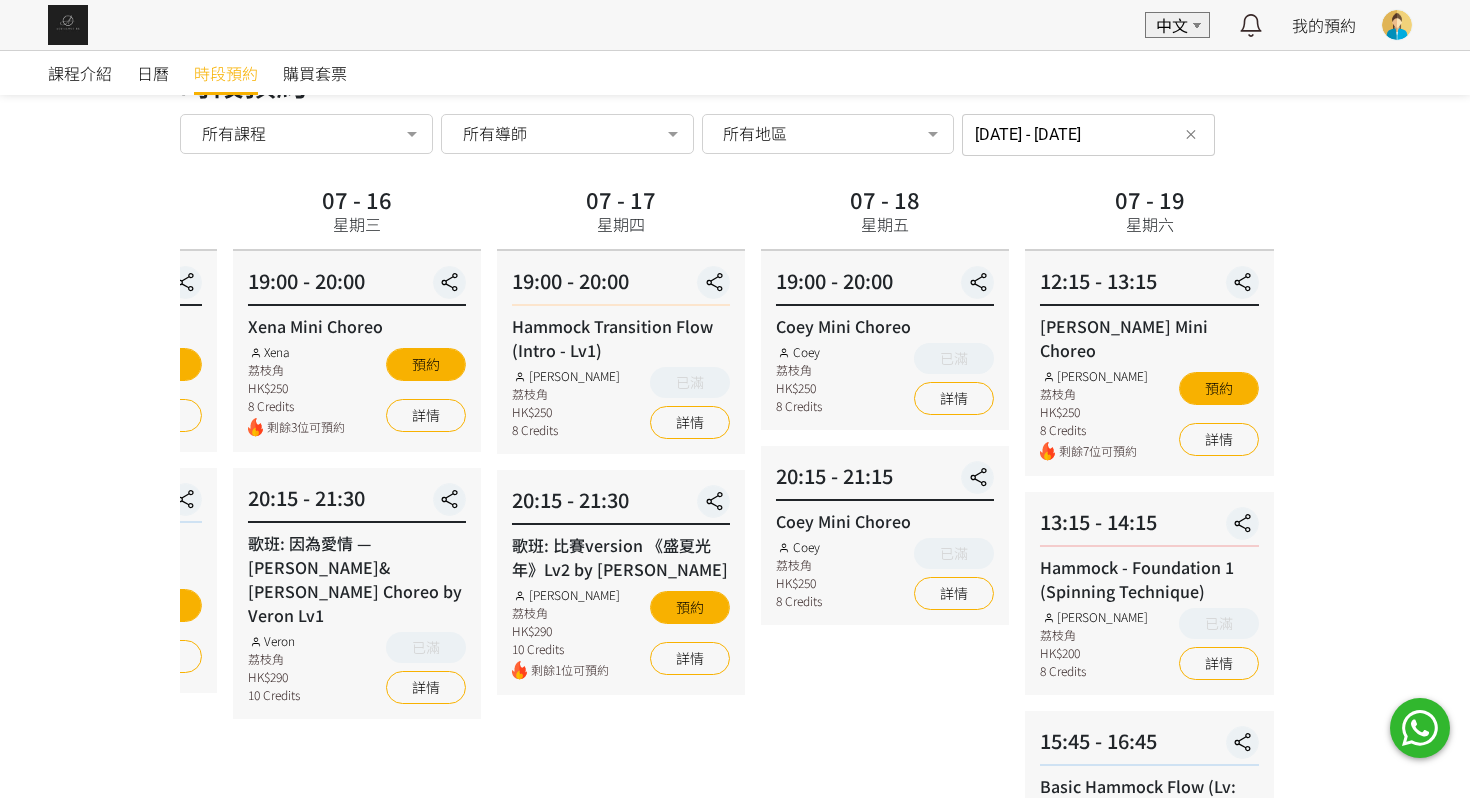 click on "Hammock Transition Flow (Intro - Lv1)" at bounding box center [621, 338] 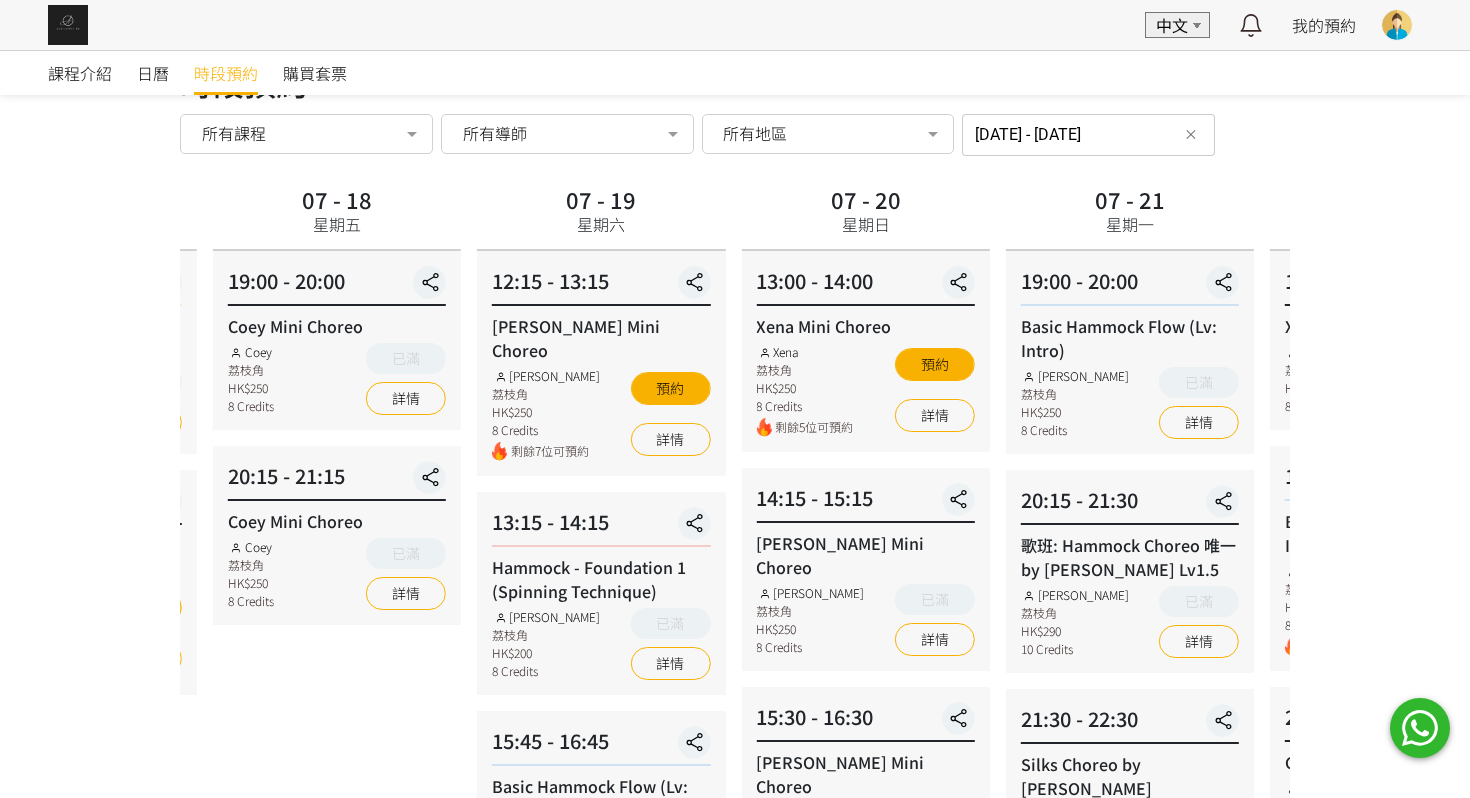 click on "[PERSON_NAME] Mini Choreo
[PERSON_NAME]
荔枝角
HK$250
8 Credits
剩餘7位可預約
預約
詳情" at bounding box center [601, 387] 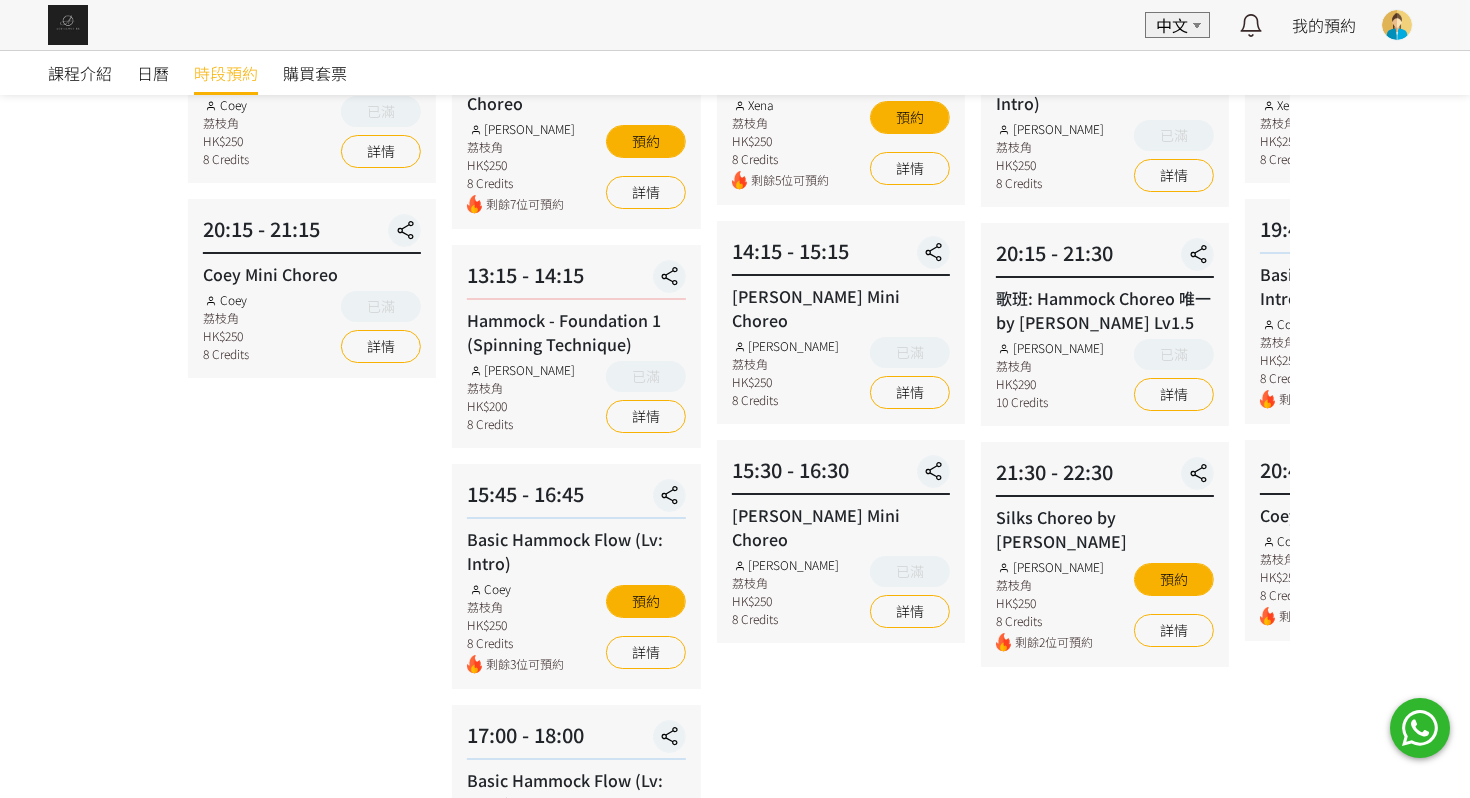 scroll, scrollTop: 168, scrollLeft: 0, axis: vertical 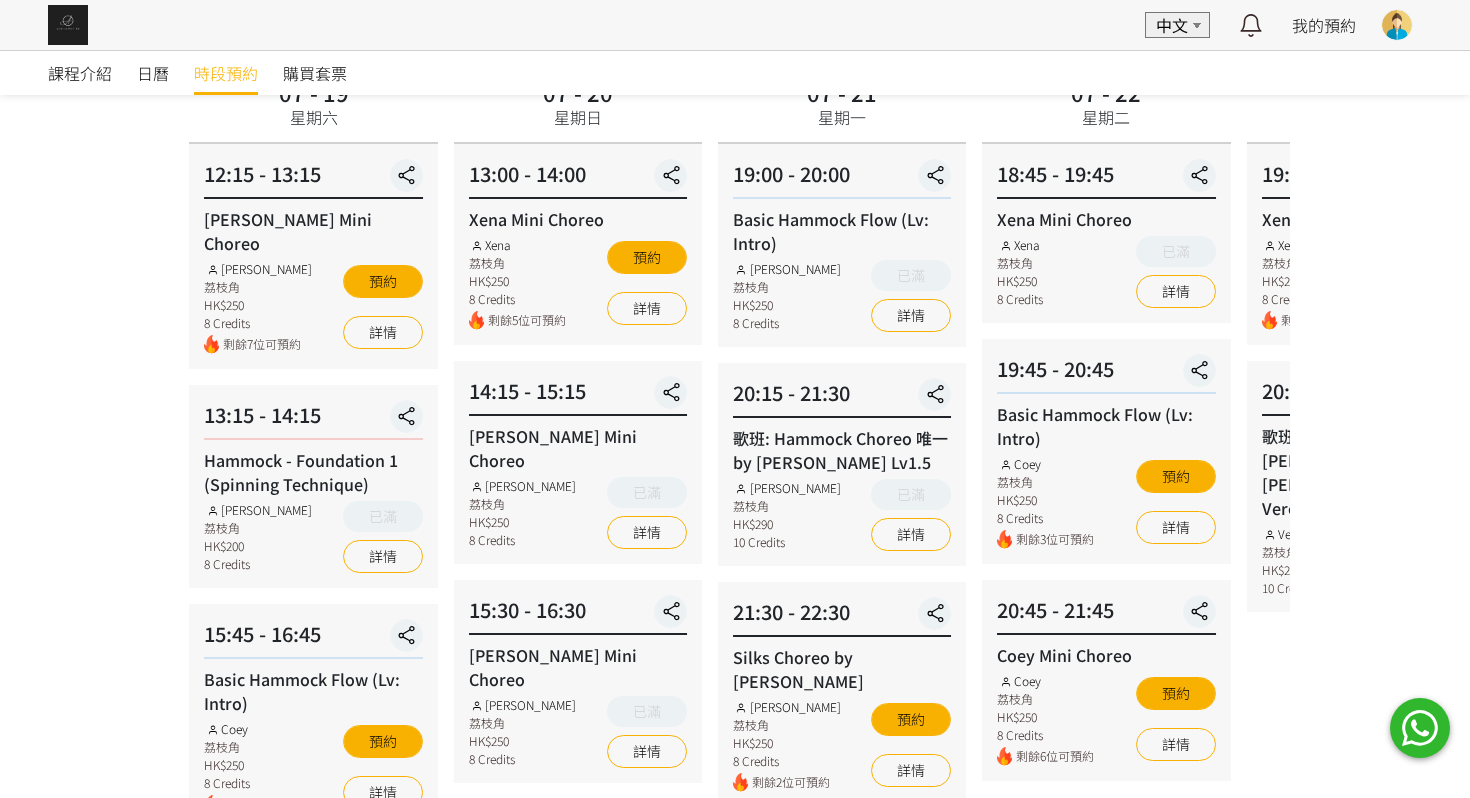 click on "歌班: Hammock Choreo 唯一 by [PERSON_NAME] Lv1.5" at bounding box center [842, 450] 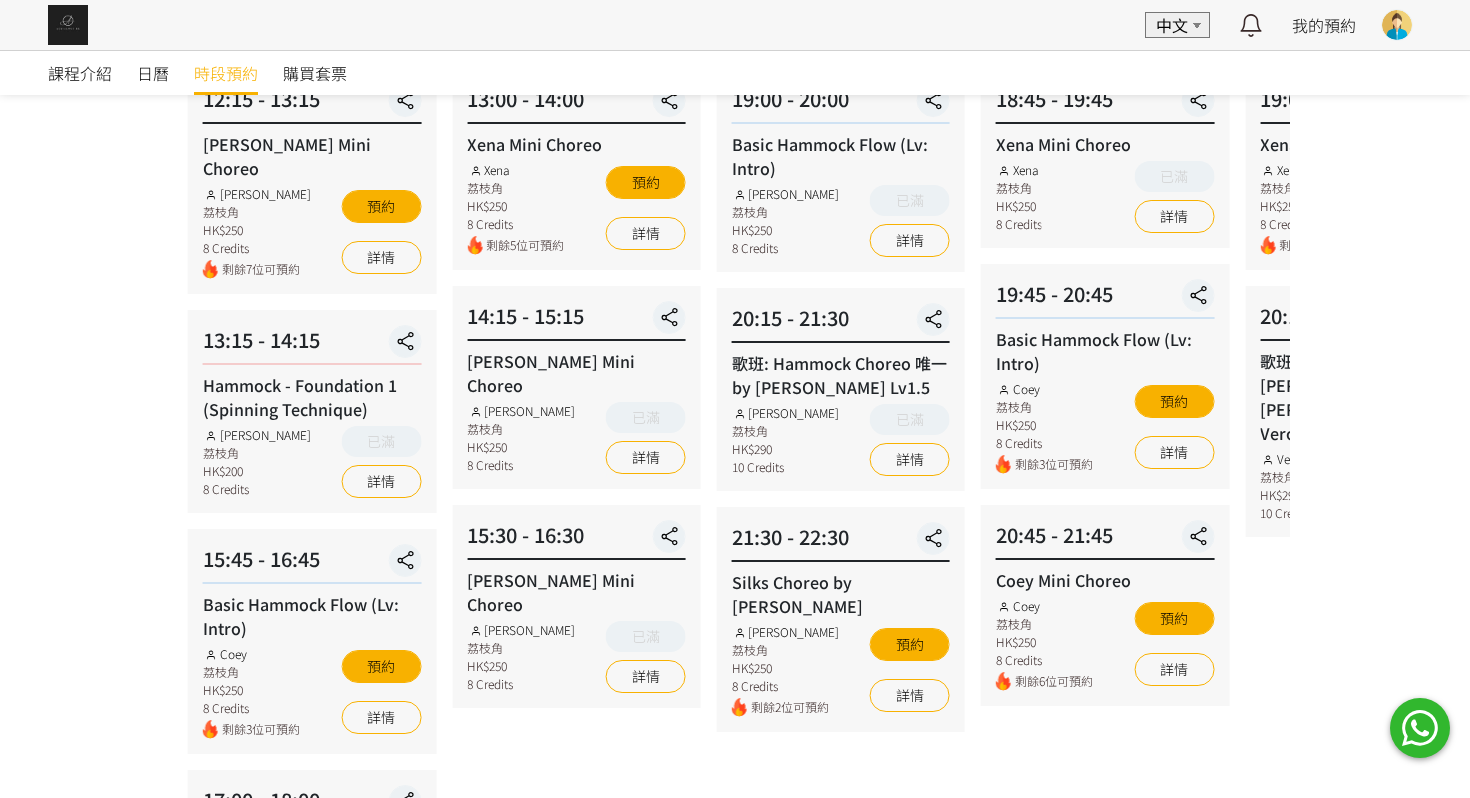 scroll, scrollTop: 234, scrollLeft: 0, axis: vertical 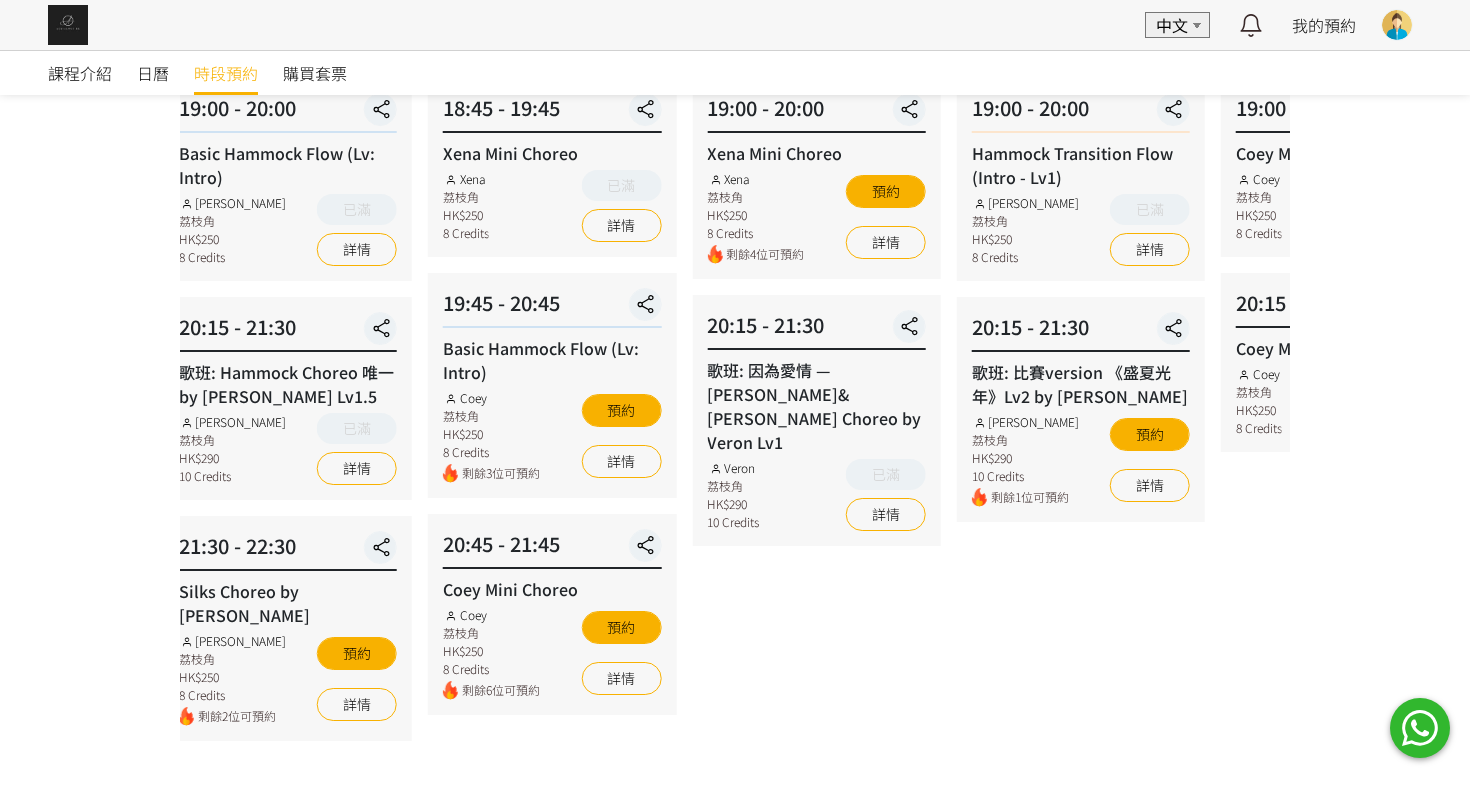 click on "Basic Hammock Flow (Lv: Intro)
Coey
荔枝角
HK$250
8 Credits
剩餘3位可預約
預約
詳情" at bounding box center [552, 409] 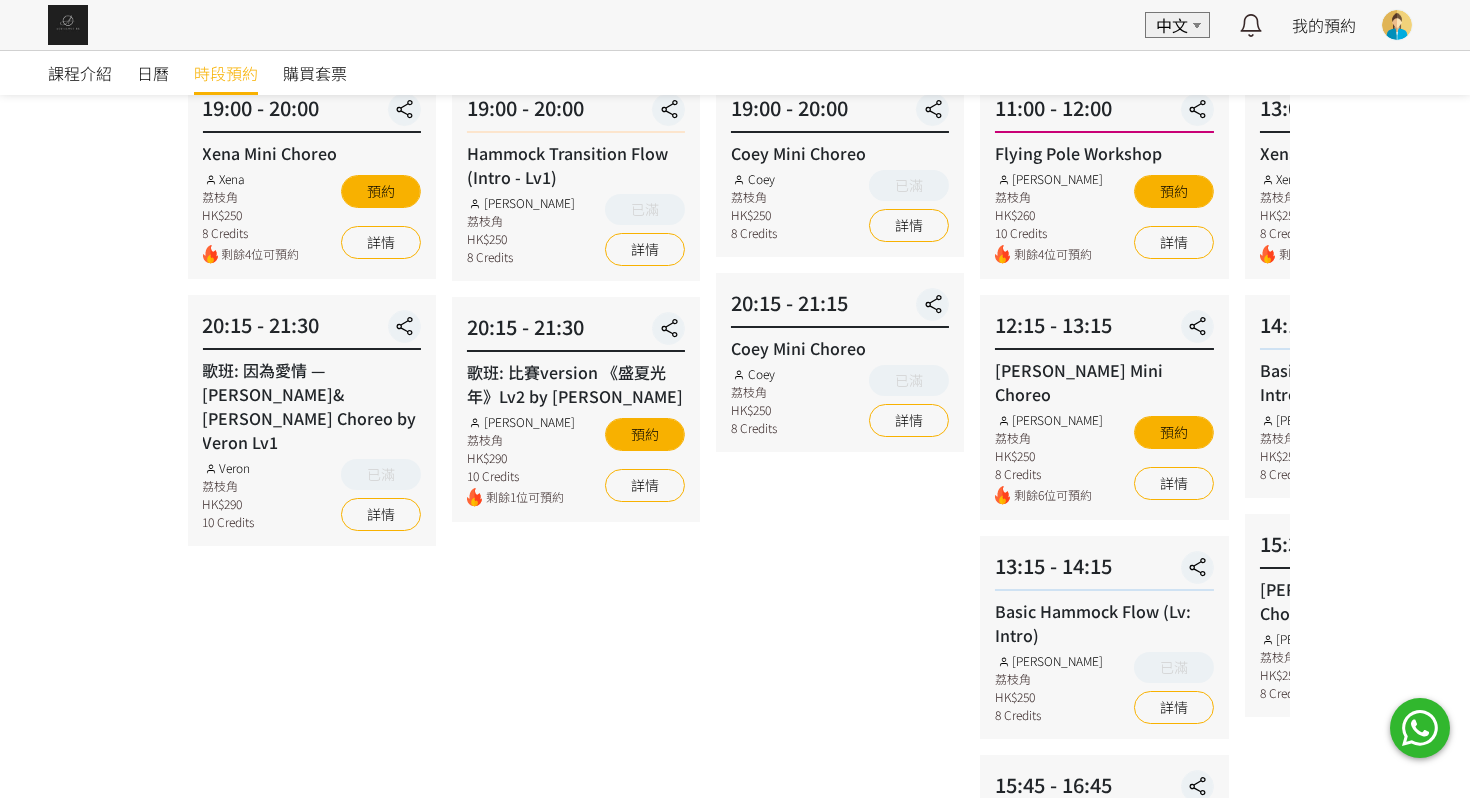 click on "07 -
24
星期四
19:00 - 20:00
Hammock Transition Flow (Intro - Lv1)
[PERSON_NAME]
荔枝角
HK$250
8 Credits
已滿
詳情
20:15 - 21:30
歌班: 比賽version 《盛夏光年》Lv2 by [PERSON_NAME]
[PERSON_NAME] Ng
荔枝角
HK$290
10 Credits
剩餘1位可預約
預約
詳情" at bounding box center (576, 626) 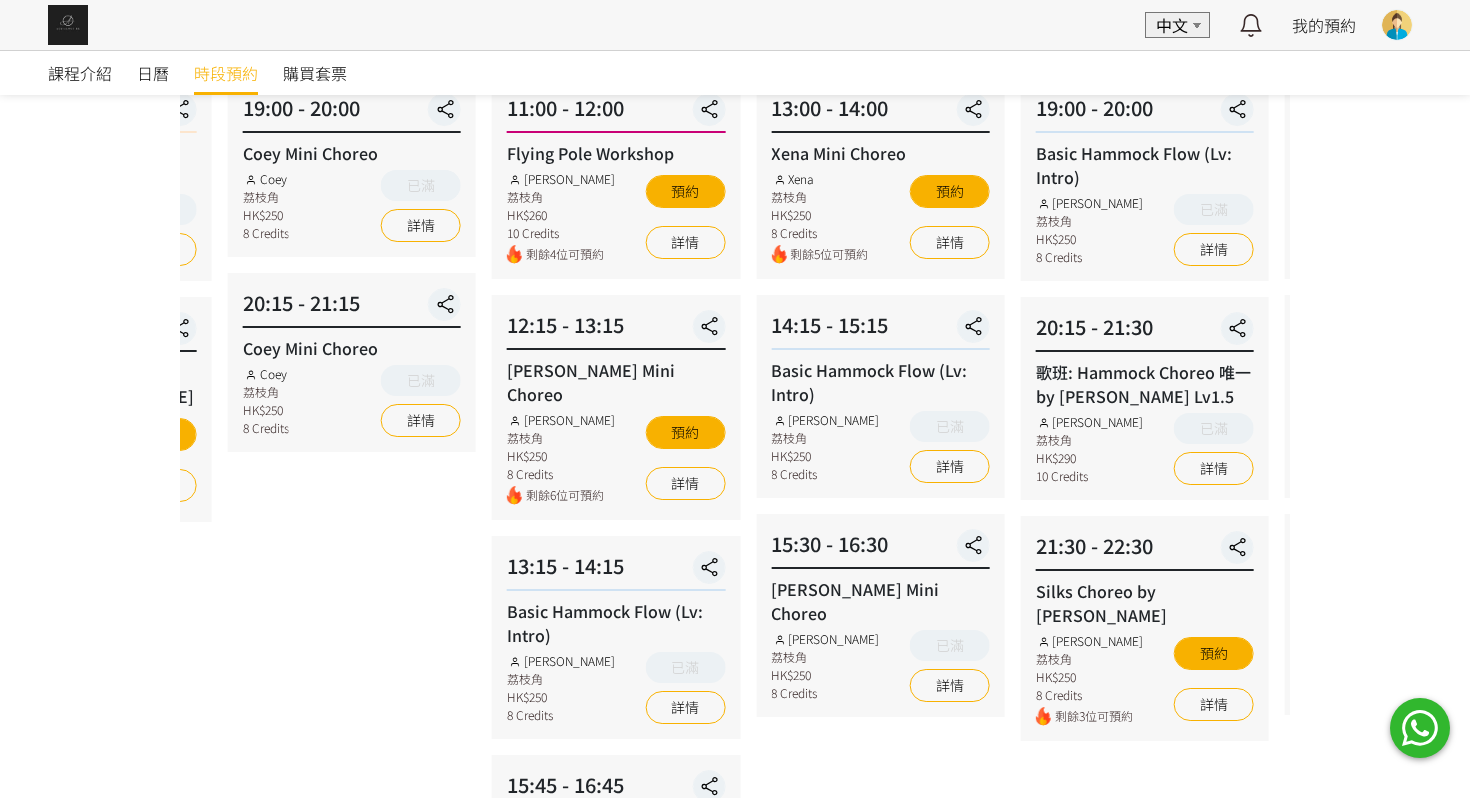 click on "07 -
25
星期五
19:00 - 20:00
Coey Mini Choreo
Coey
荔枝角
HK$250
8 Credits
已滿
詳情
20:15 - 21:15
Coey Mini Choreo
Coey
荔枝角
HK$250
8 Credits
已滿
詳情" at bounding box center (352, 626) 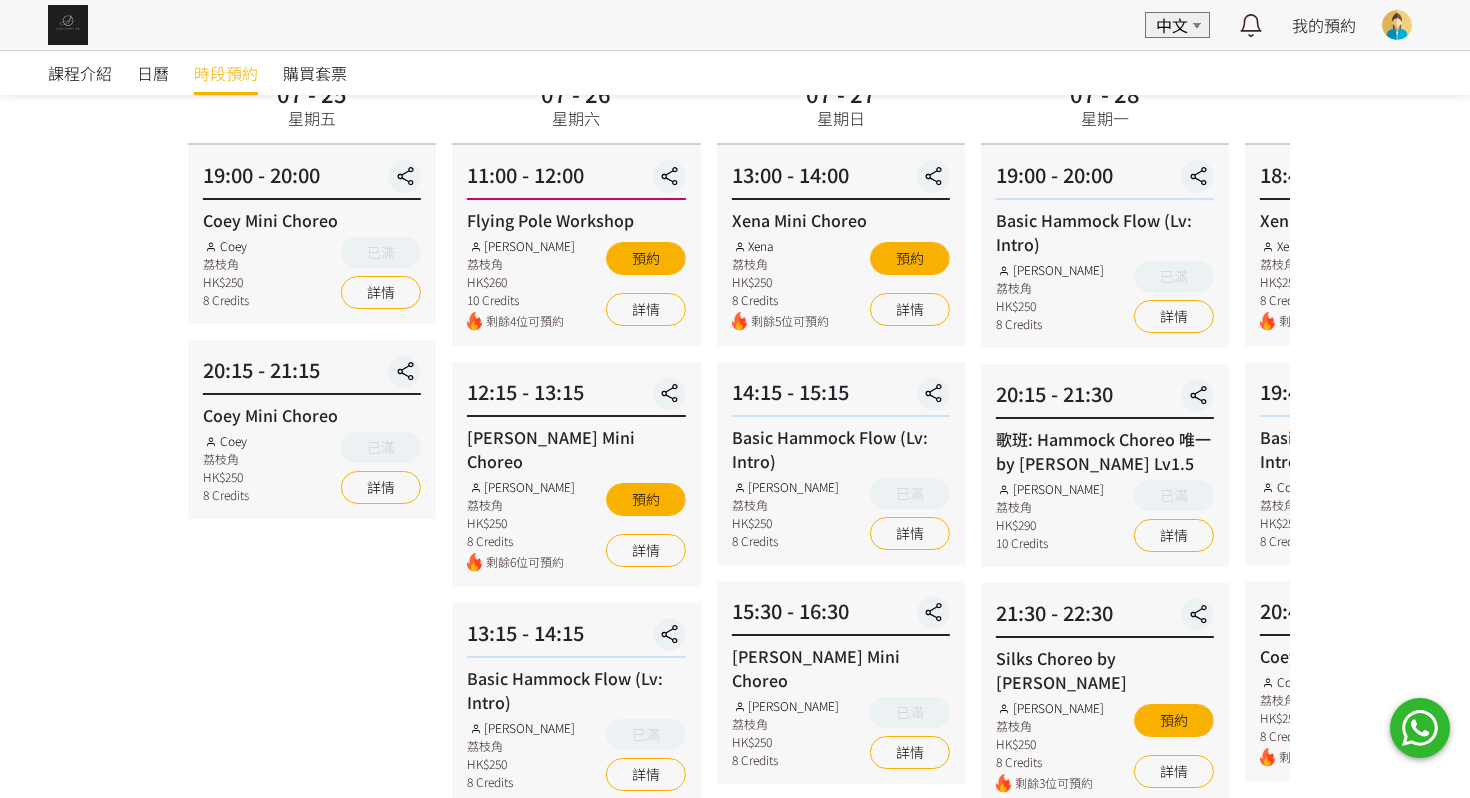 scroll, scrollTop: 73, scrollLeft: 0, axis: vertical 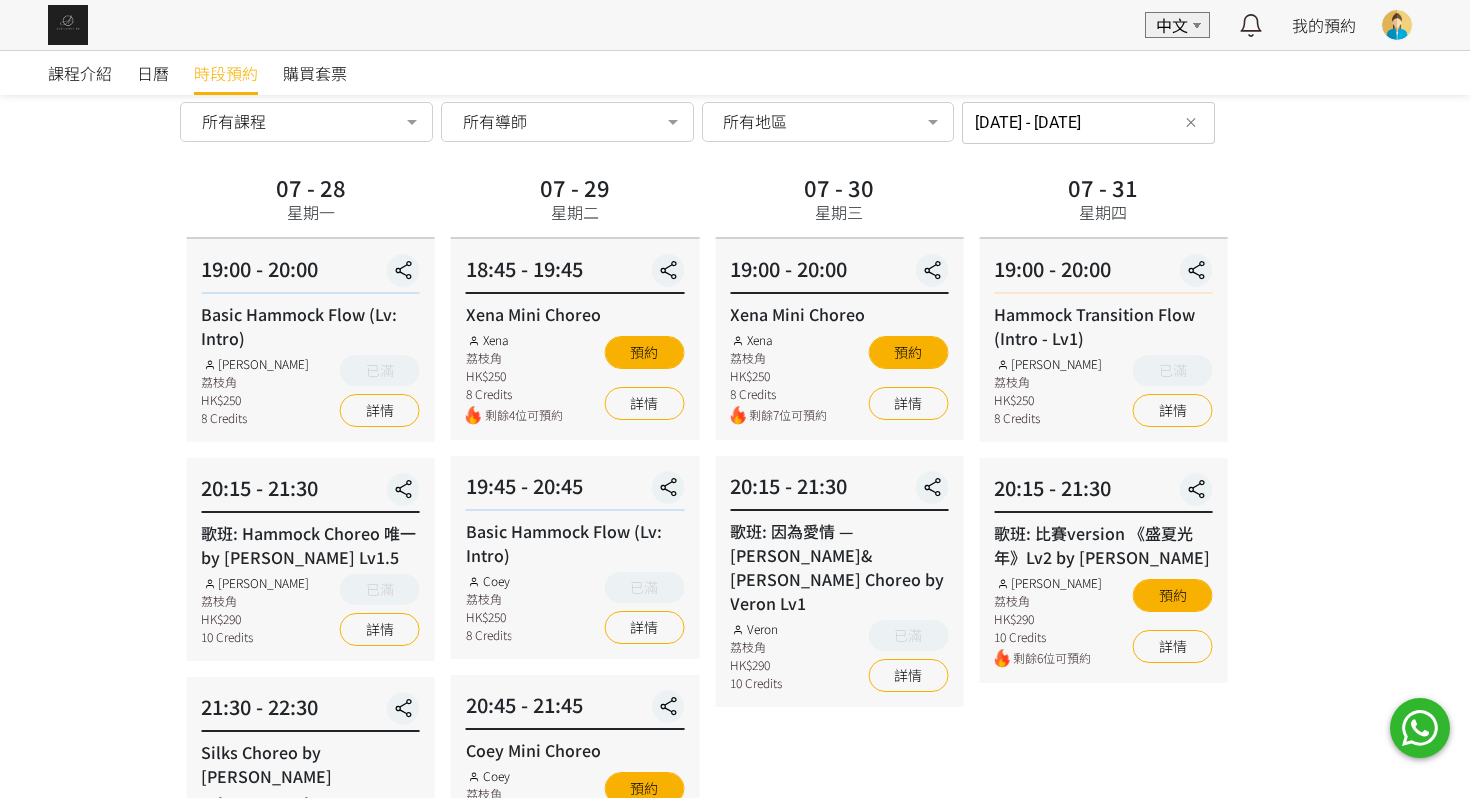 click on "[PERSON_NAME]
荔枝角
HK$250
8 Credits
已滿
詳情" at bounding box center (310, 391) 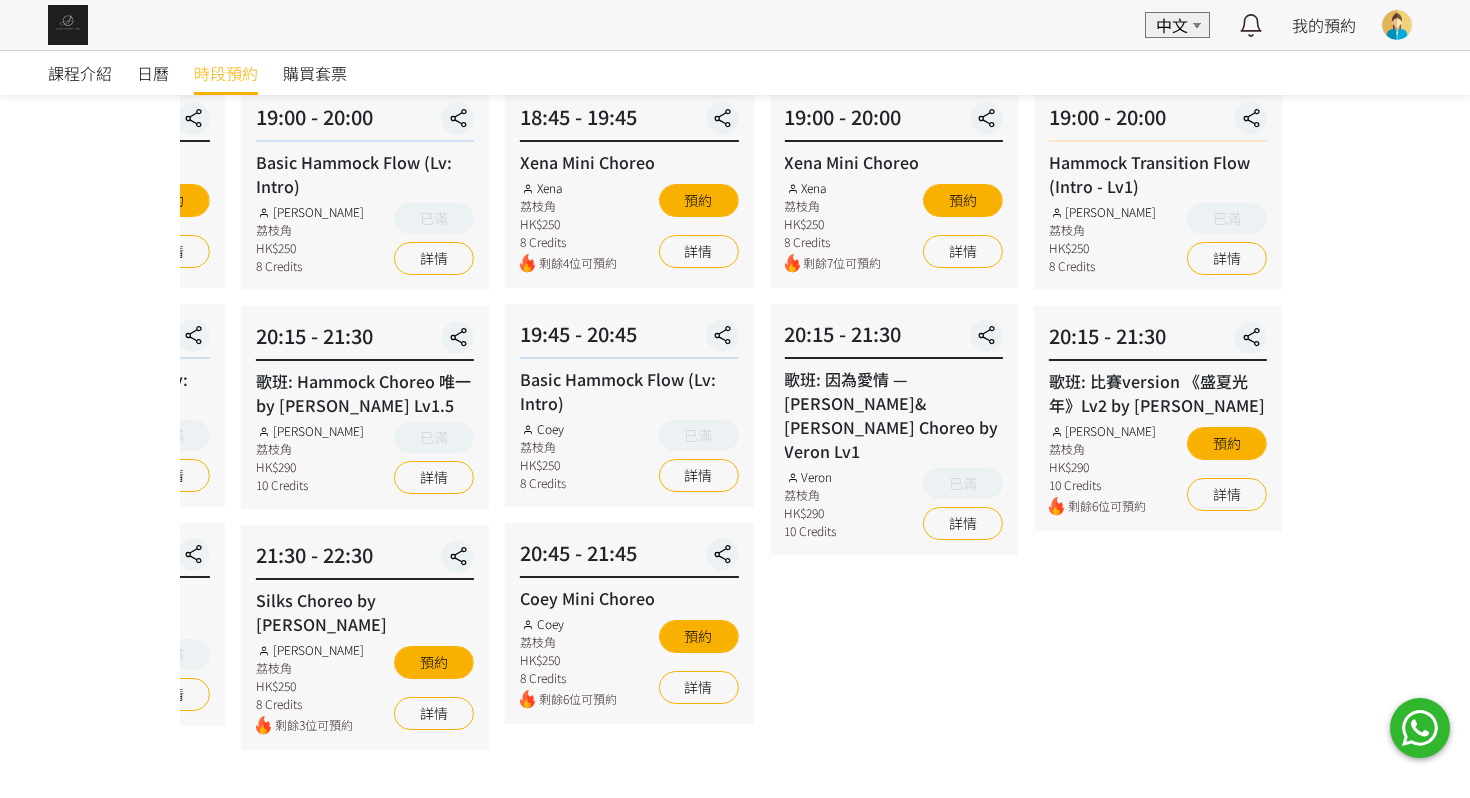 scroll, scrollTop: 127, scrollLeft: 0, axis: vertical 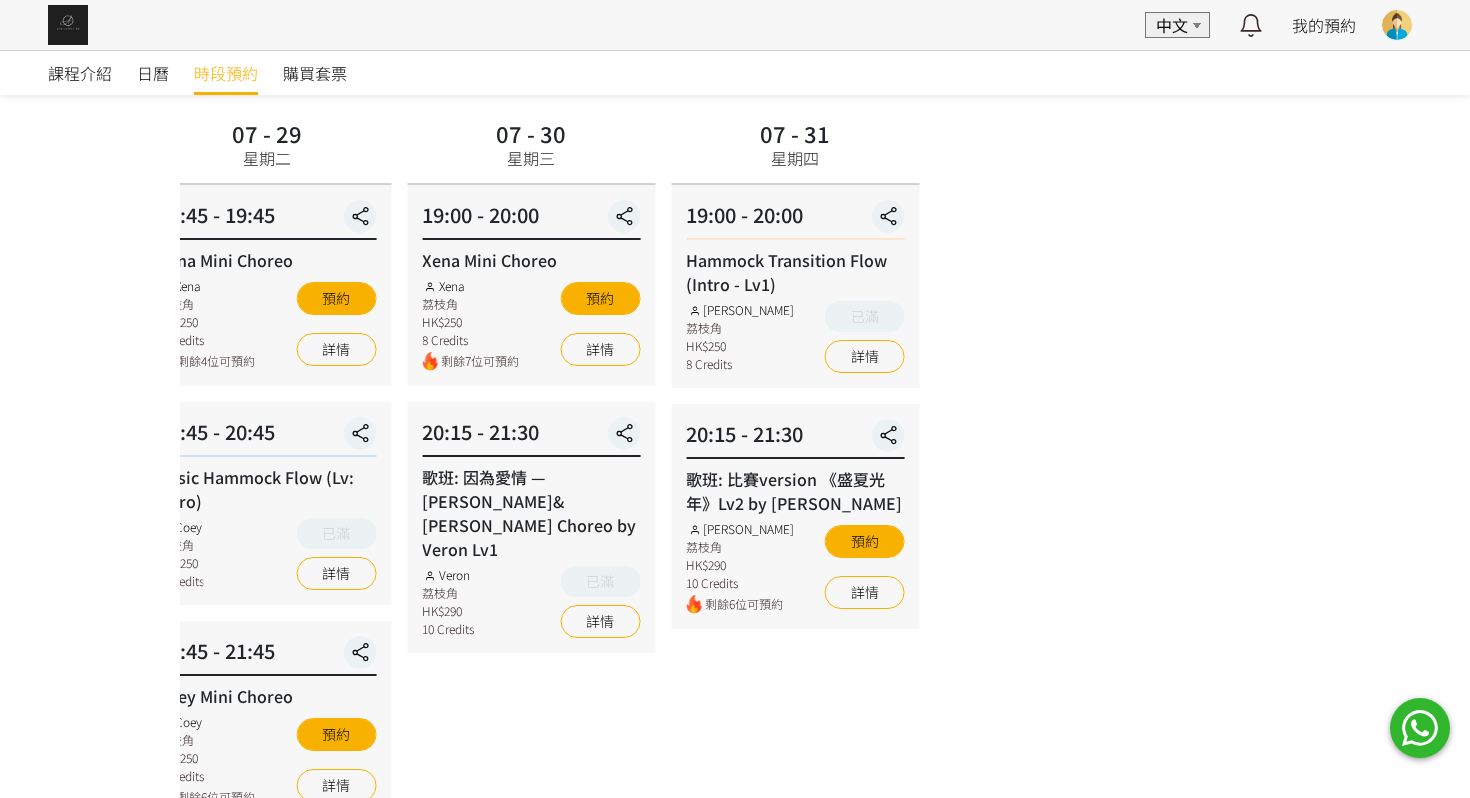 click on "課程介紹   日曆   時段預約   購買套票
時段預約
時段預約
所有課程         所有課程   Basic Hammock Flow (Lv: Intro)   歌班: Hammock Choreo 唯一 by [PERSON_NAME] Lv1.5   Silks Choreo by [PERSON_NAME] Mini Choreo   歌班: 因為愛情 — [PERSON_NAME]&[PERSON_NAME] Choreo by Veron Lv1   Hammock Transition Flow (Intro - Lv1)   歌班: 比賽version 《盛夏光年》Lv2 by [PERSON_NAME] Mini Choreo   [PERSON_NAME] - Foundation 1 (Spinning Technique)   歌班: 好心分手 Hammock Choreo by Fi Lv1   [PERSON_NAME] Mini Choreo   Flying Pole Workshop   Veron Mini Choreo Lv1   歌班: [PERSON_NAME]《劊子手最後一夜》by [PERSON_NAME] & [PERSON_NAME]   歌班：生命之花 Hammock Choreo by Fi lv1.5   歌班：我們都是第一次做人 — [PERSON_NAME] Choreo by Veron Lv1     No elements found. Consider changing the search query.   List is empty.                所有導師         所有導師   [PERSON_NAME]    [PERSON_NAME]" at bounding box center [735, 694] 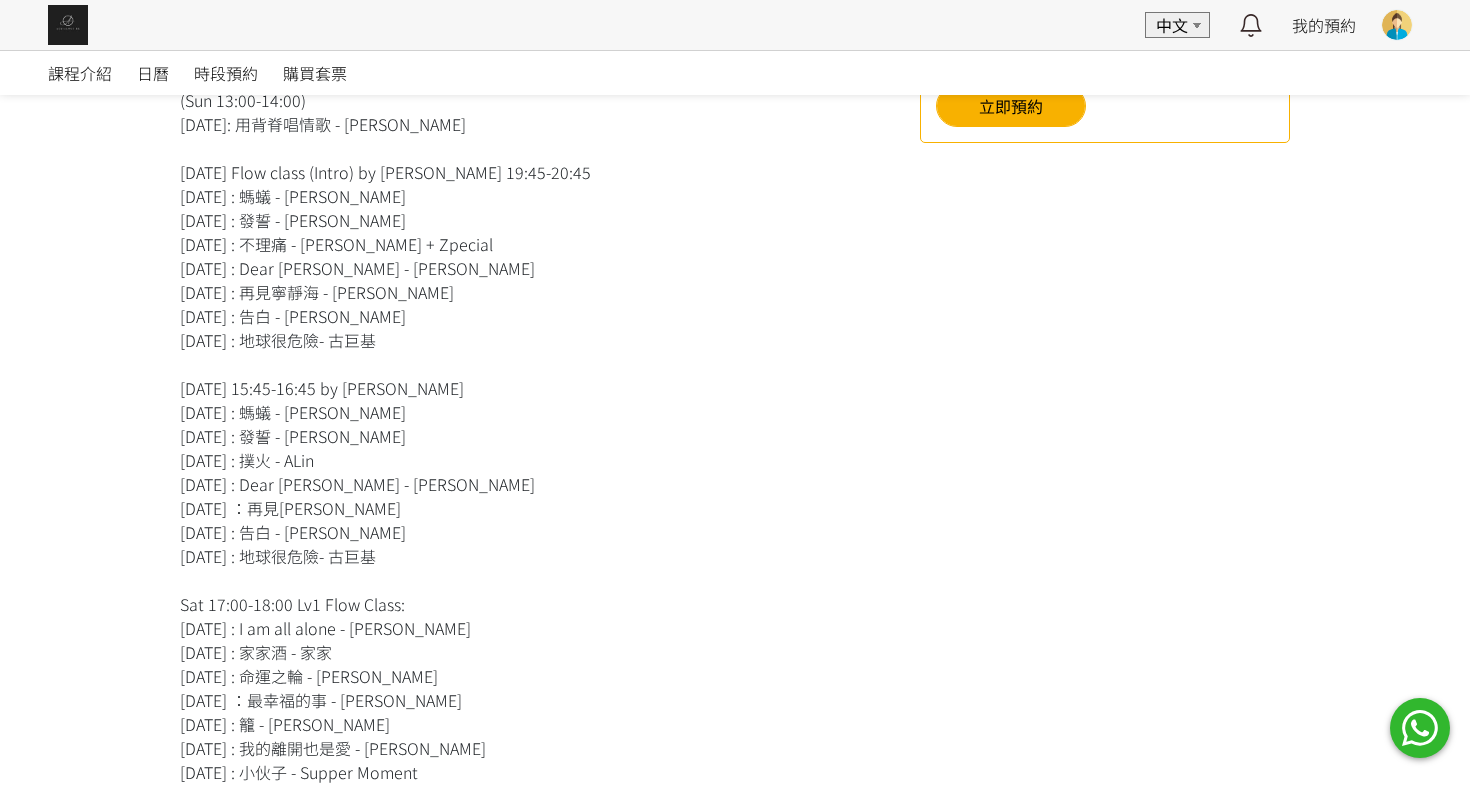 scroll, scrollTop: 791, scrollLeft: 0, axis: vertical 